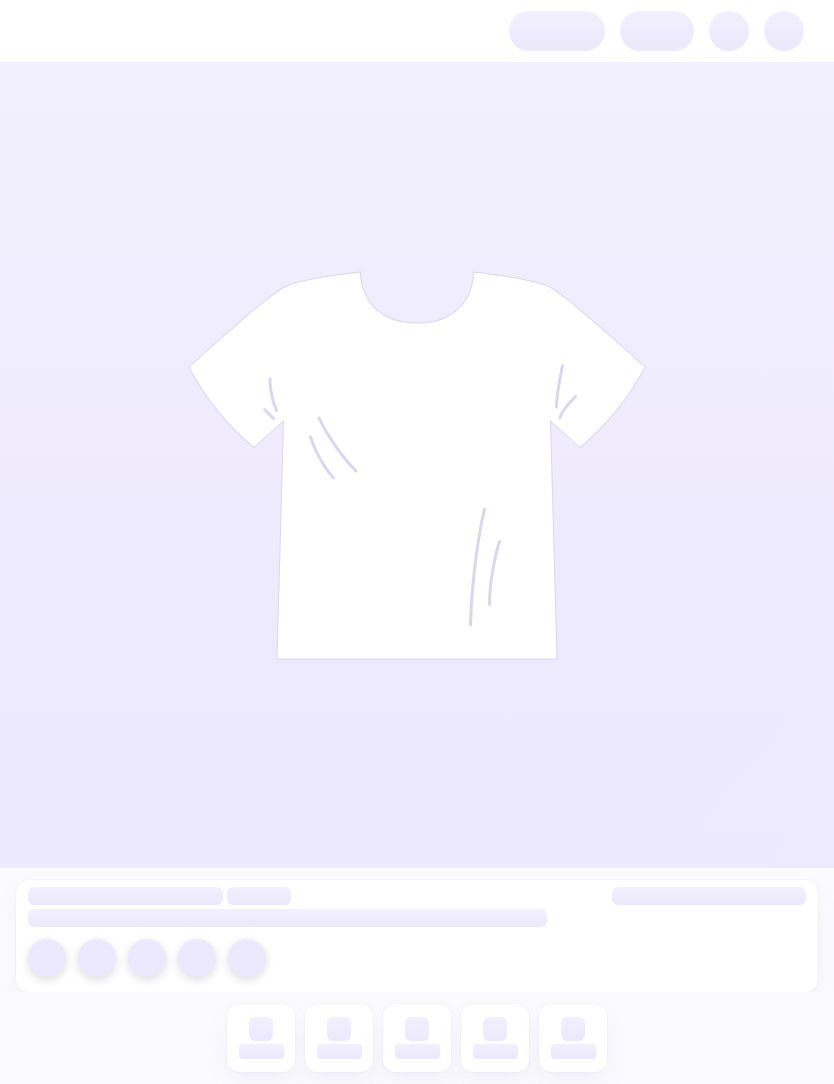 scroll, scrollTop: 1, scrollLeft: 0, axis: vertical 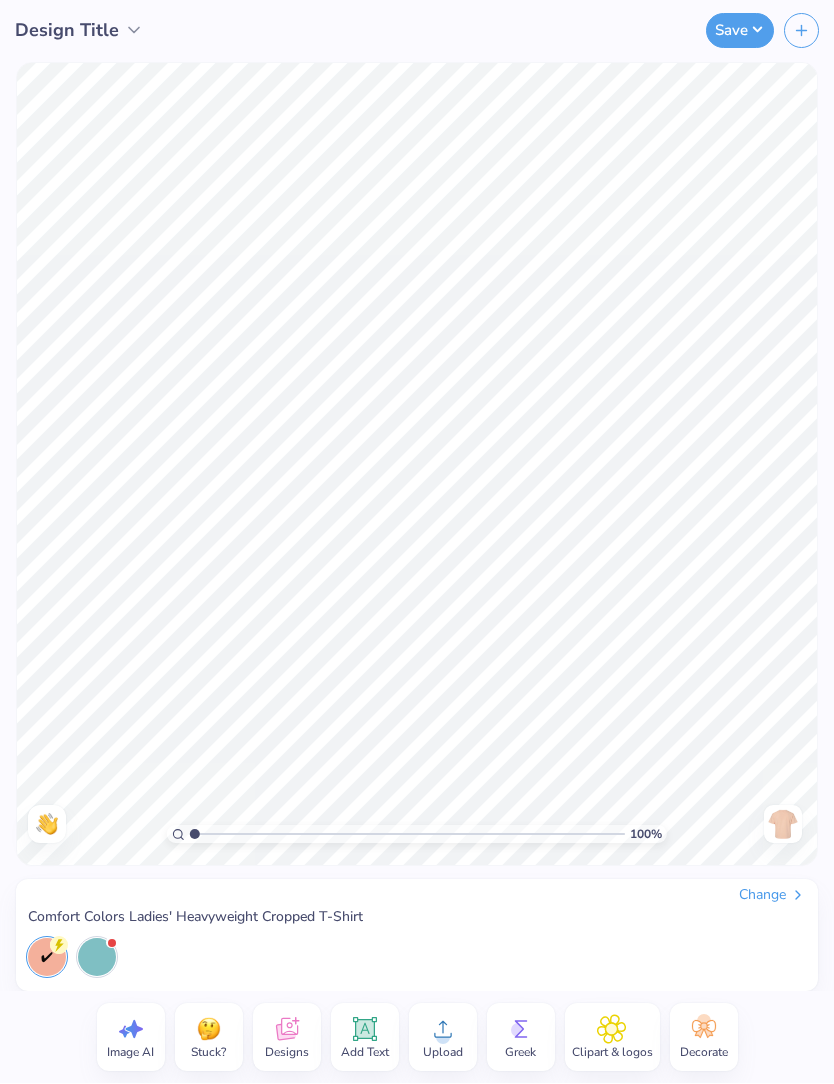 click on "Designs" at bounding box center [287, 1053] 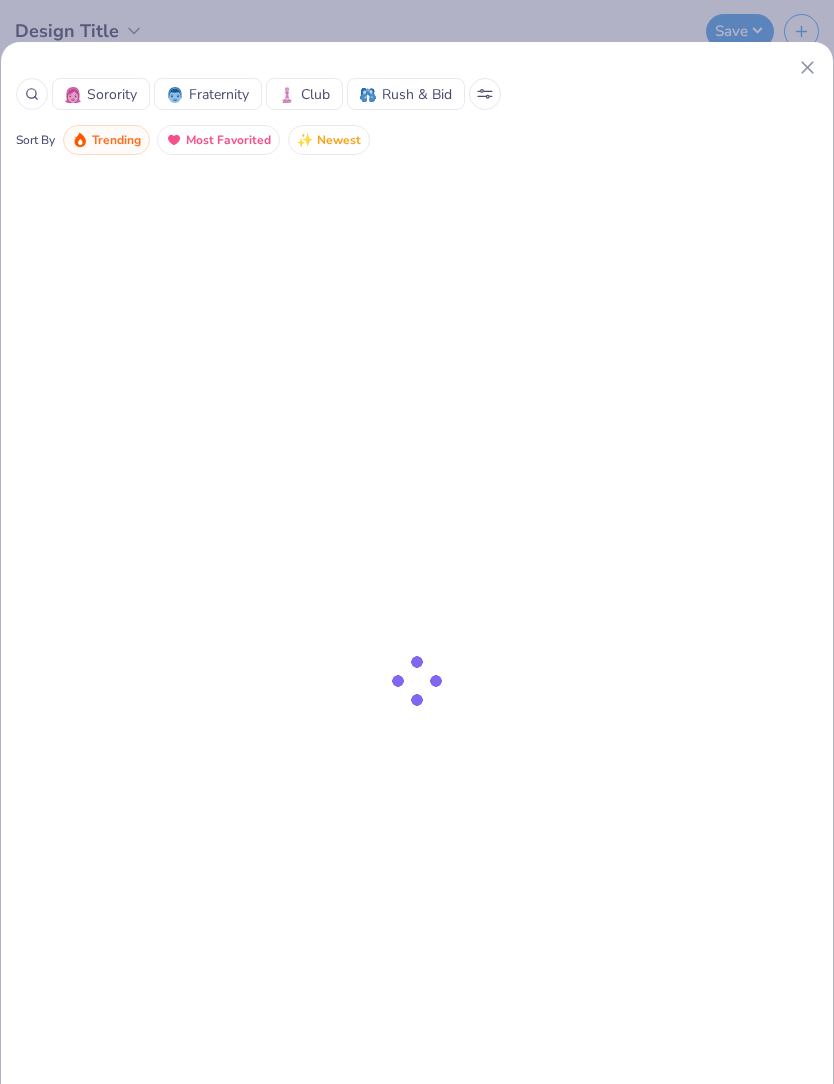 click 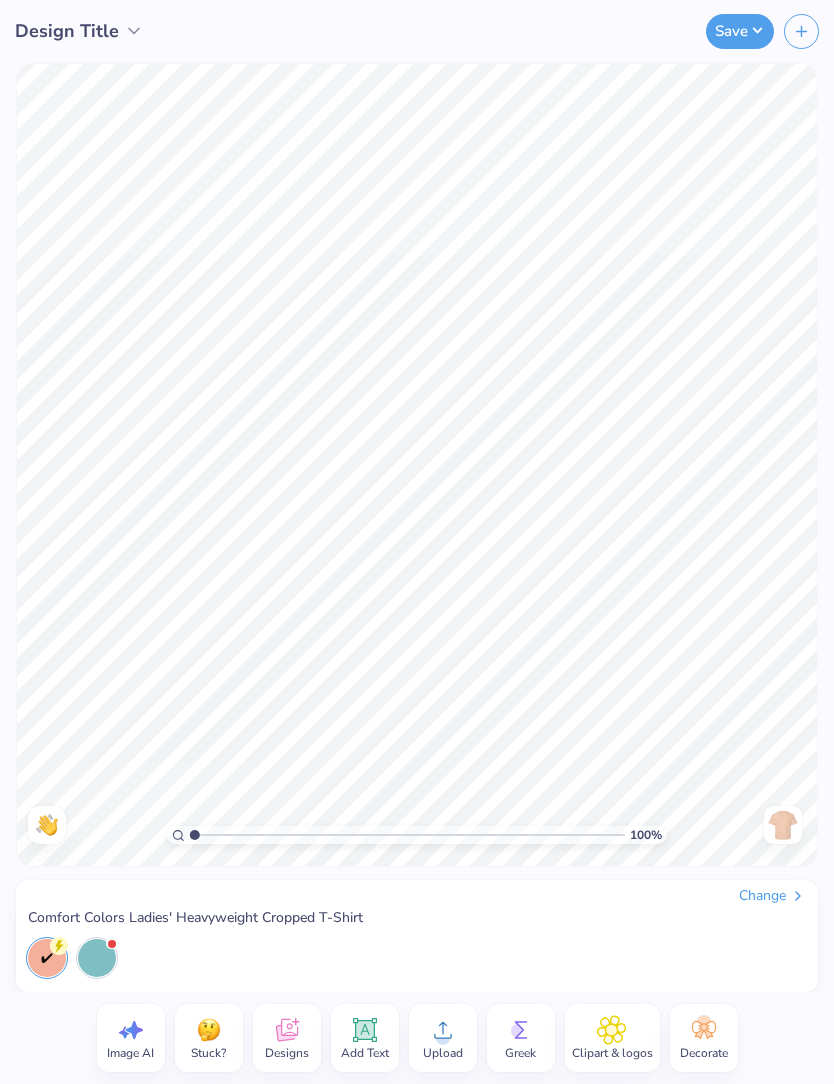 click on "Upload" at bounding box center [443, 1038] 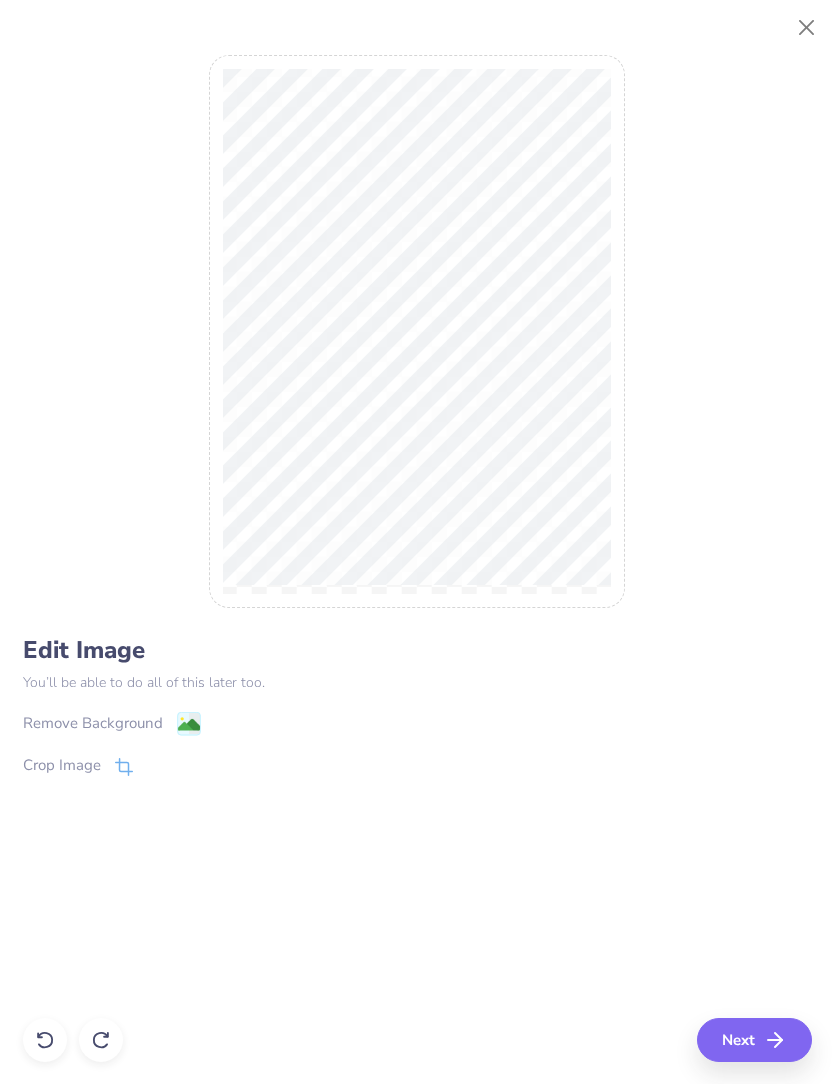 click 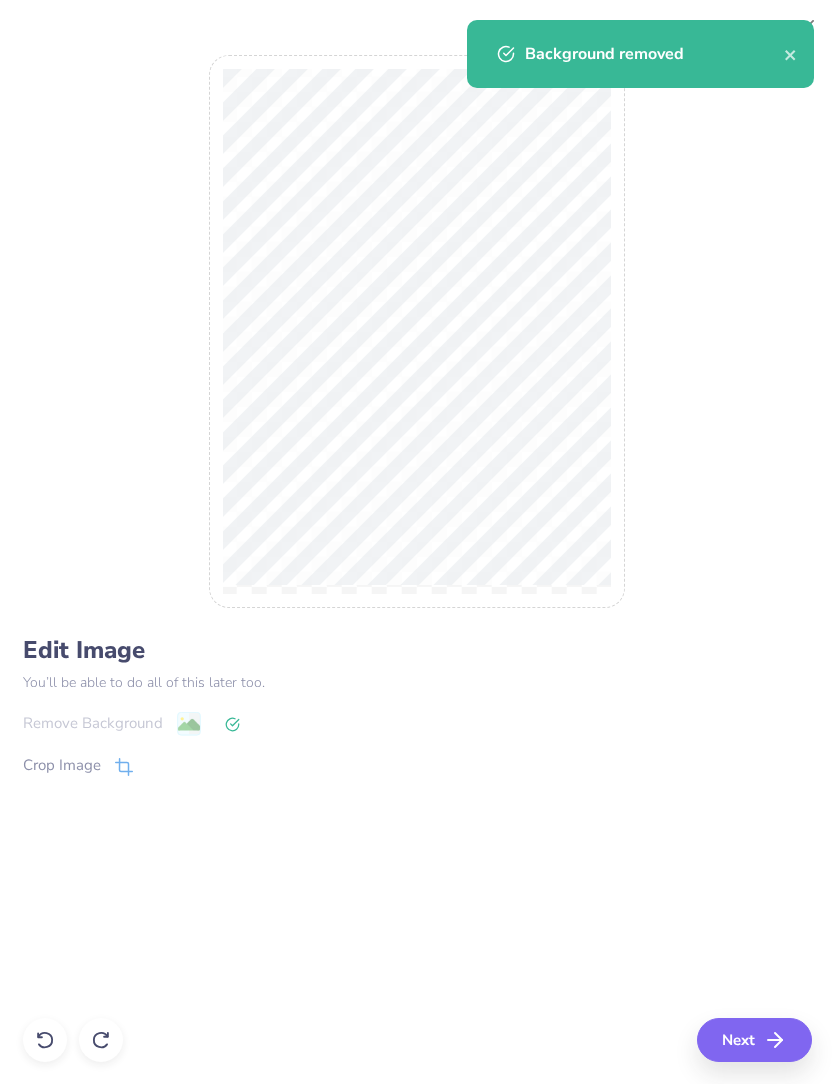 click 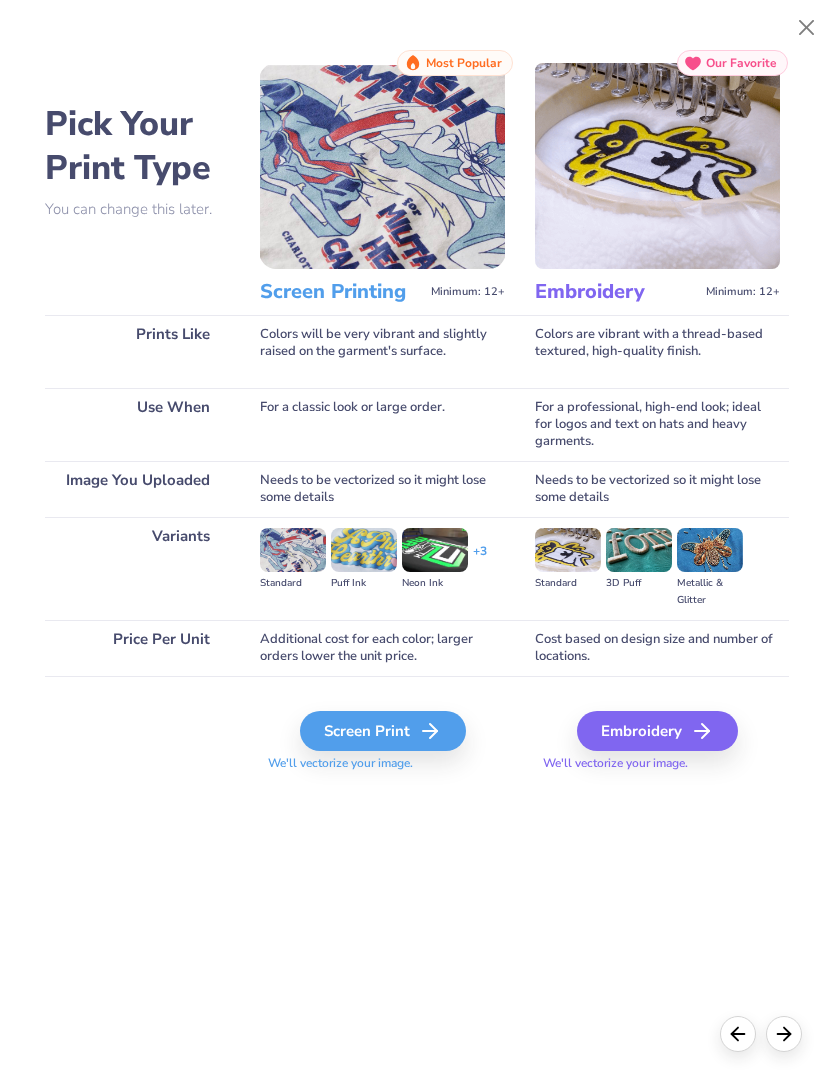 click 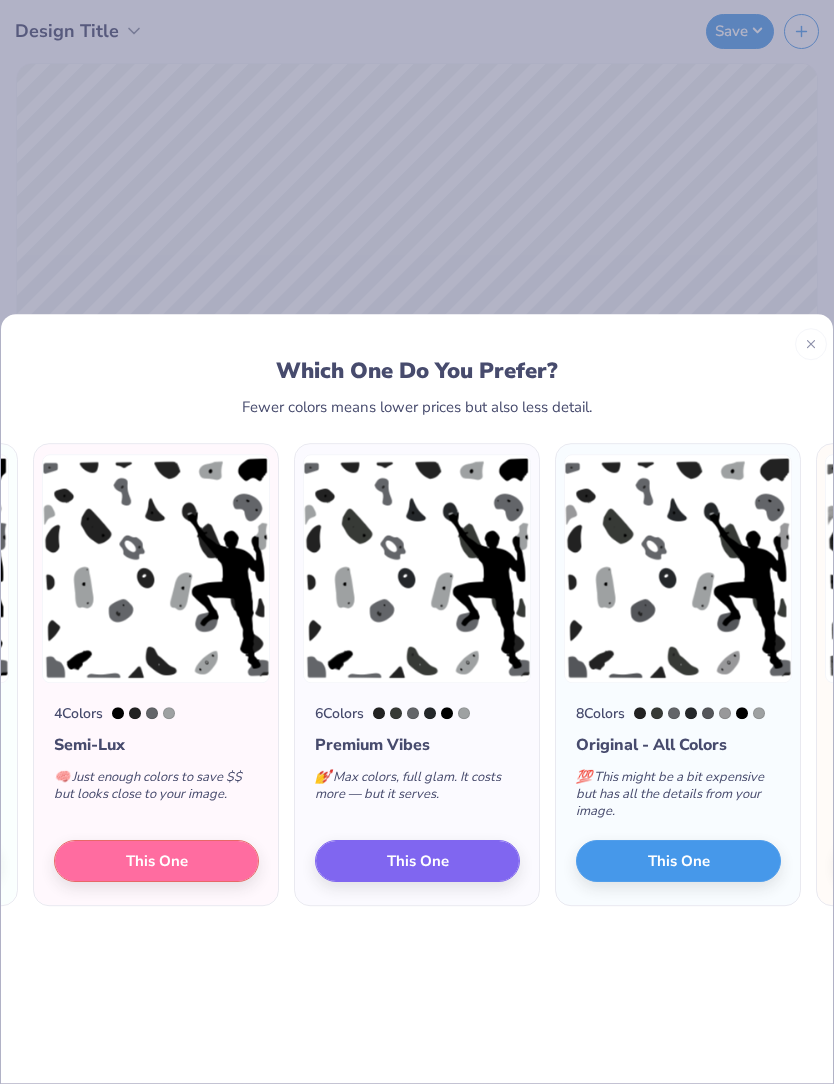 scroll, scrollTop: 0, scrollLeft: -229, axis: horizontal 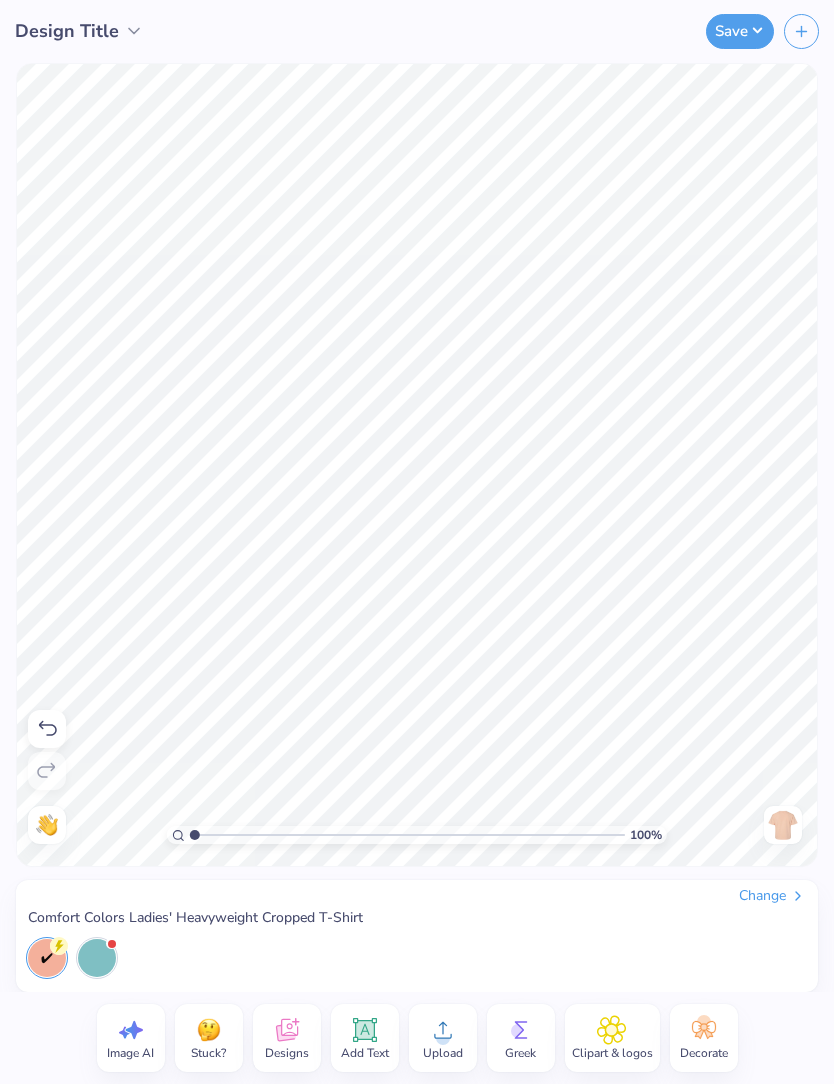 click at bounding box center [783, 825] 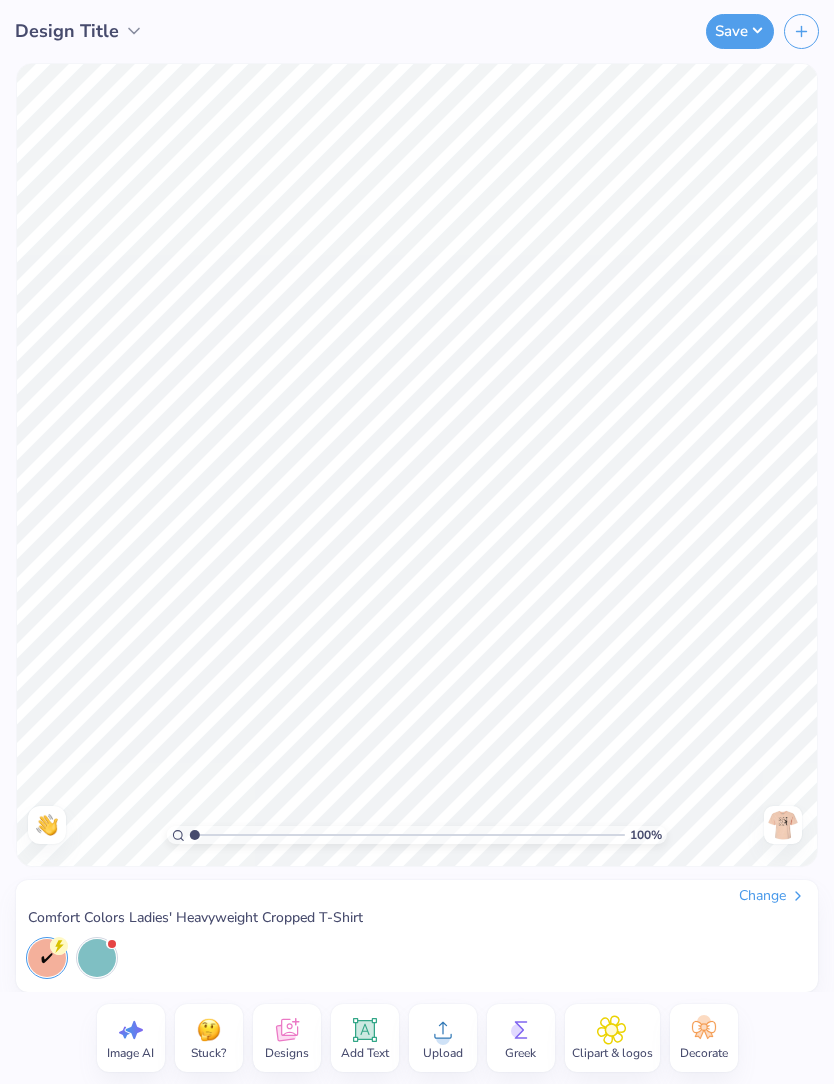 click at bounding box center [783, 825] 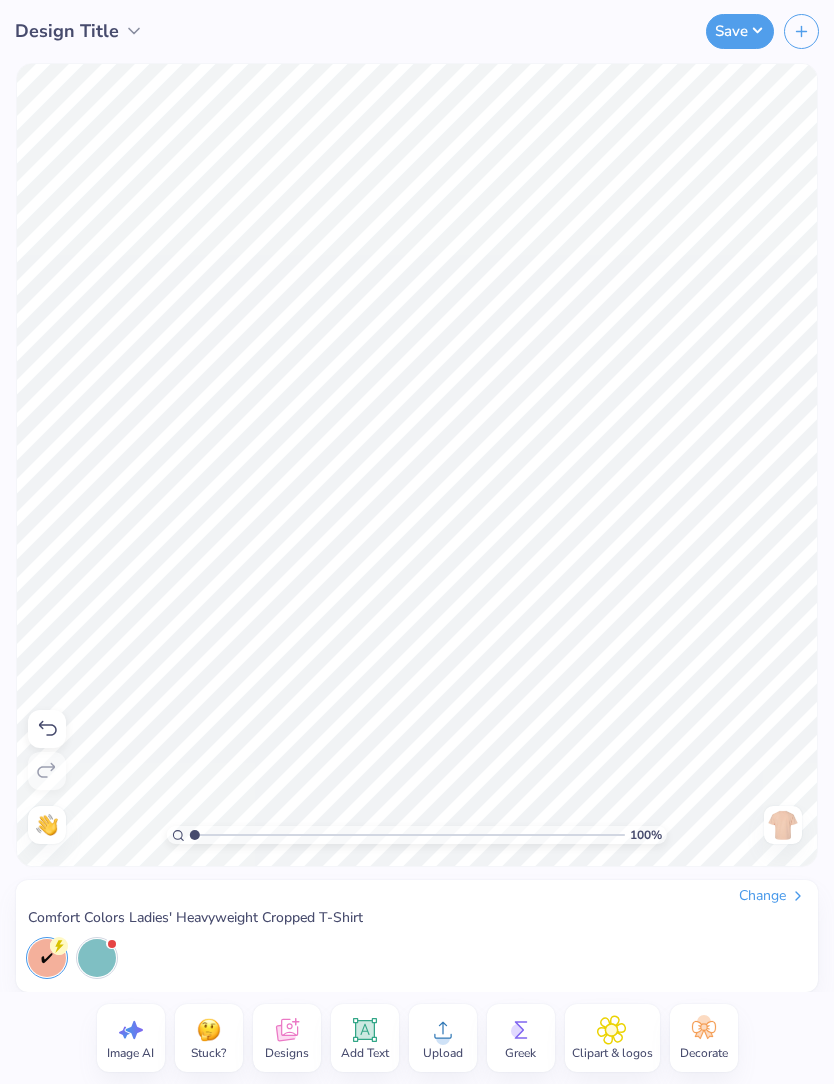click at bounding box center (783, 825) 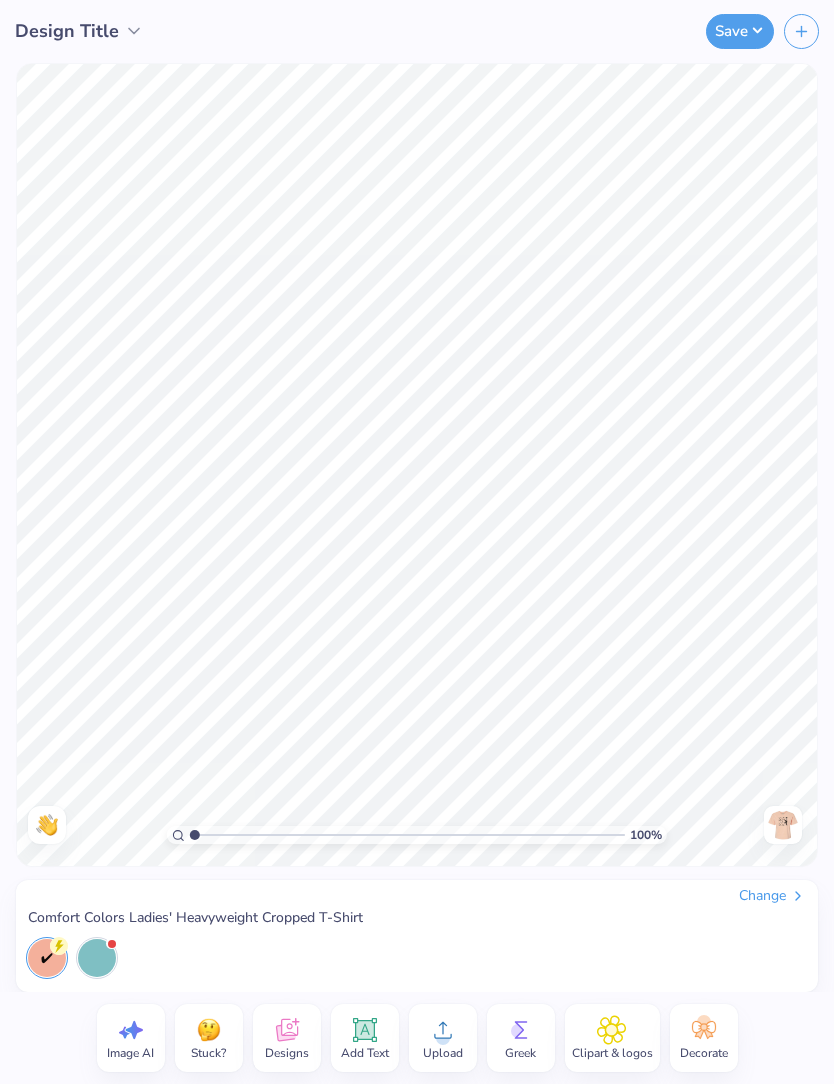 click at bounding box center (783, 825) 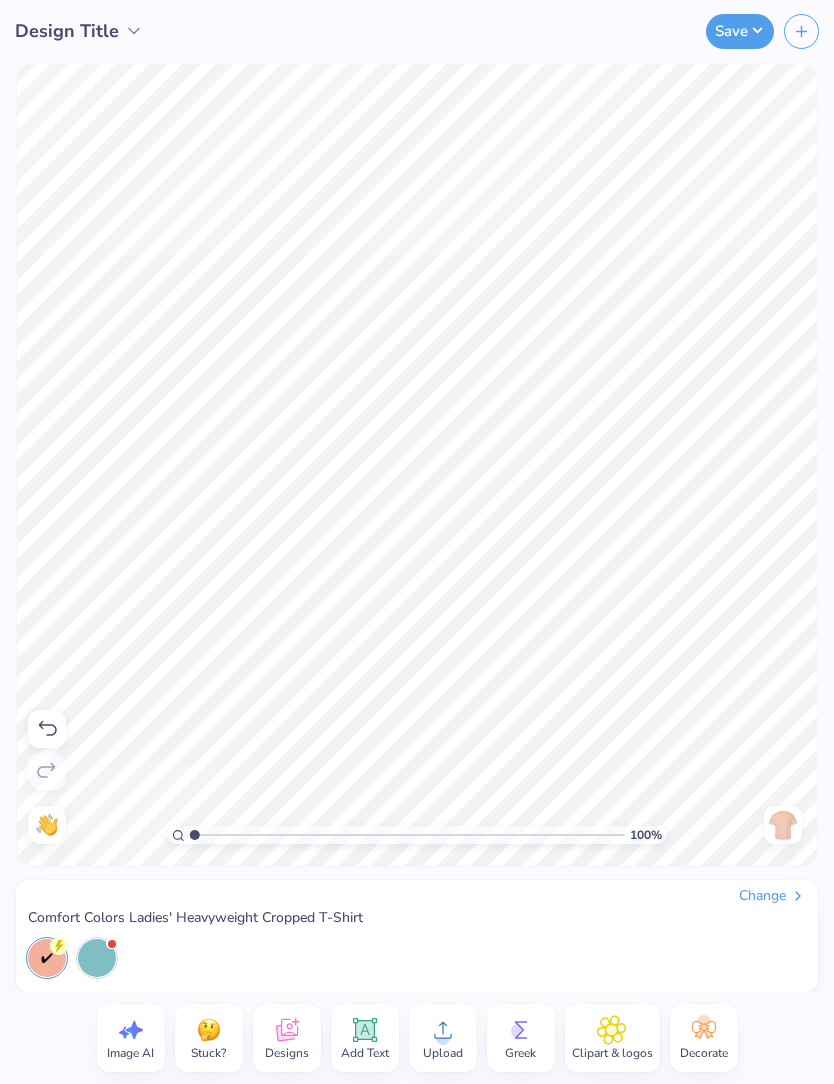 click on "Change" at bounding box center (772, 896) 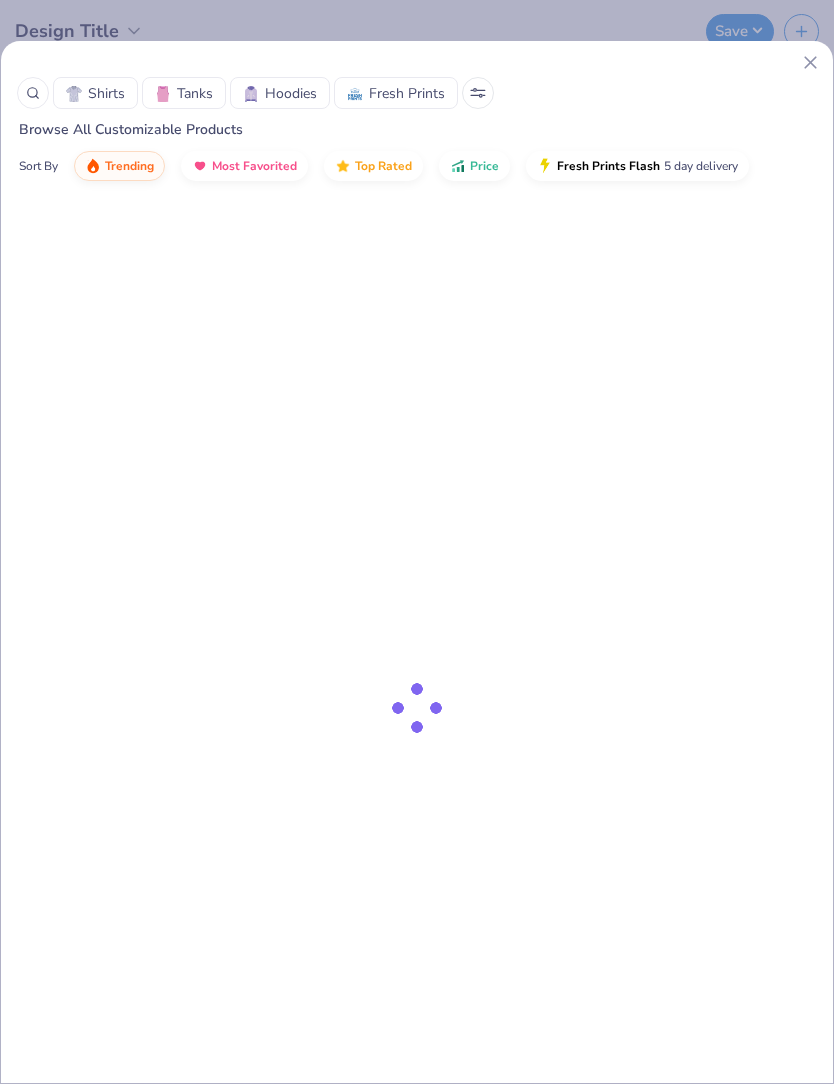 click 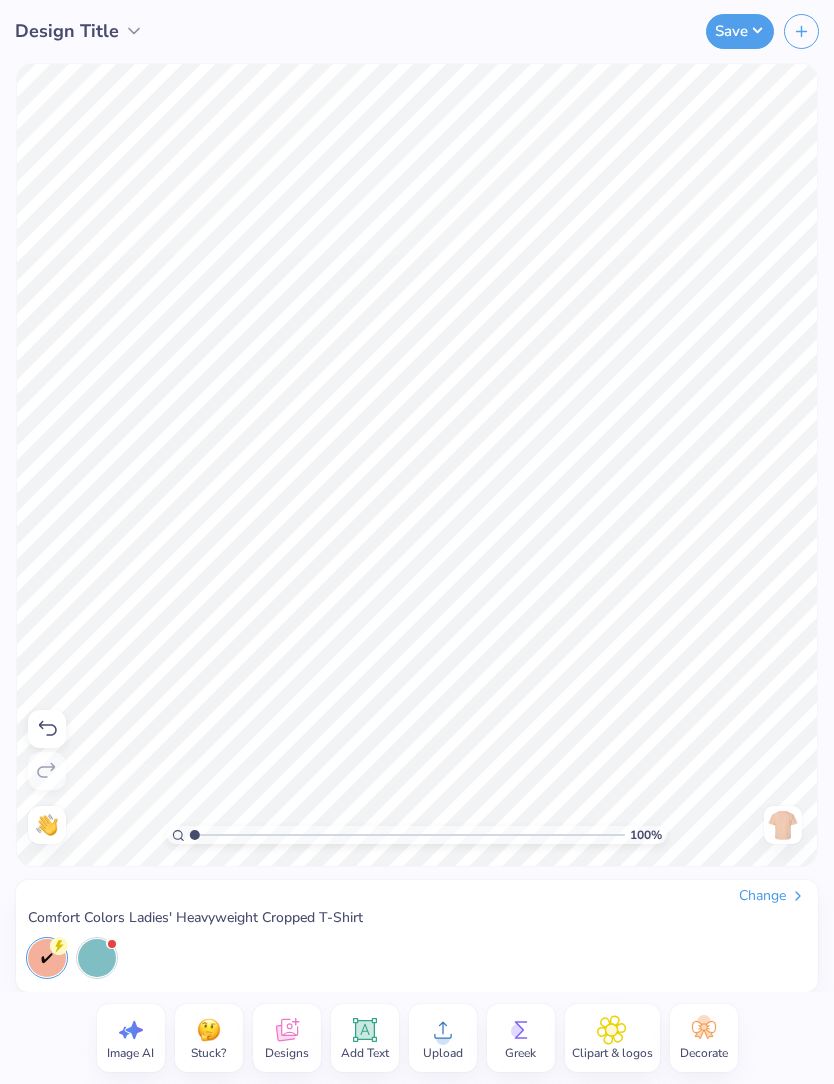 click at bounding box center [97, 958] 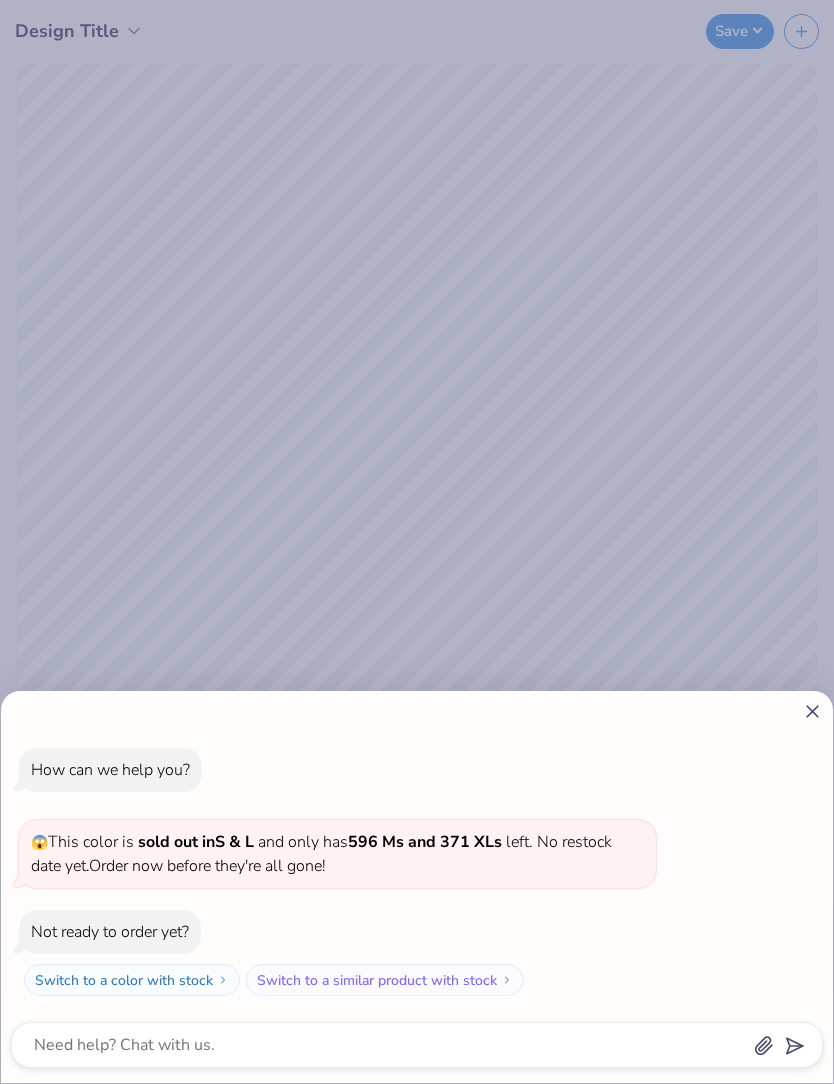 click 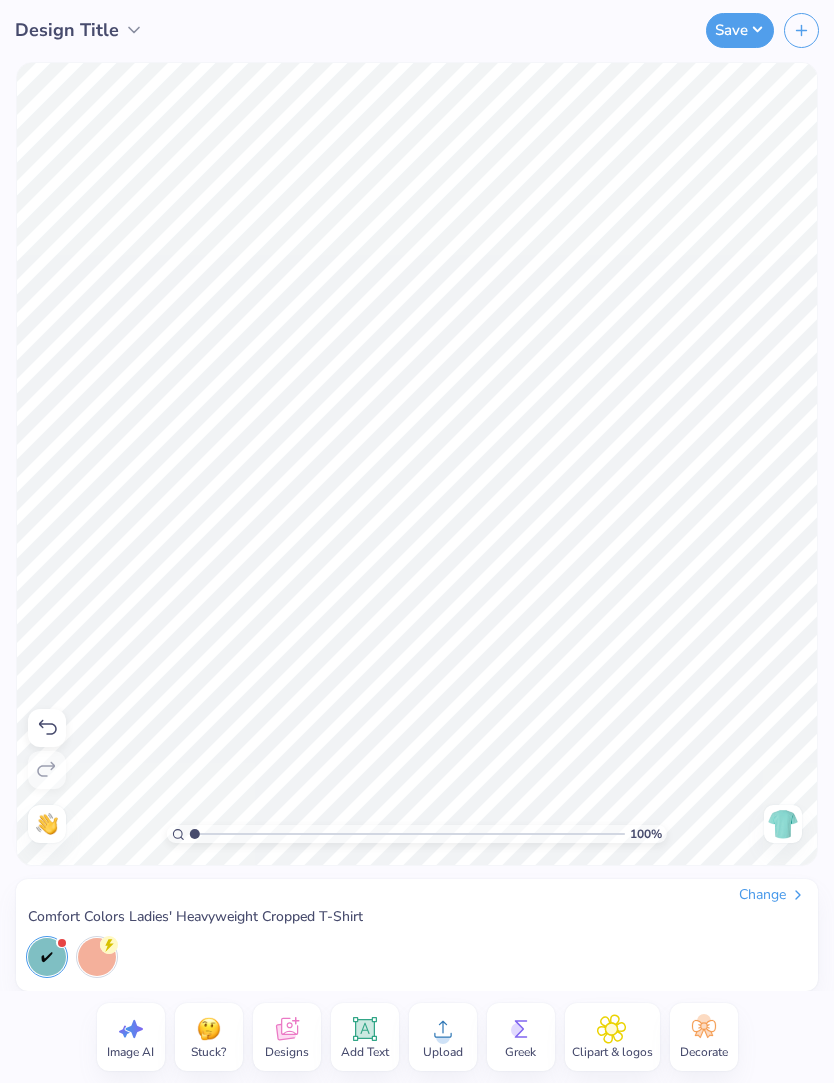 click on "Change Comfort Colors Ladies' Heavyweight Cropped T-Shirt" at bounding box center [417, 936] 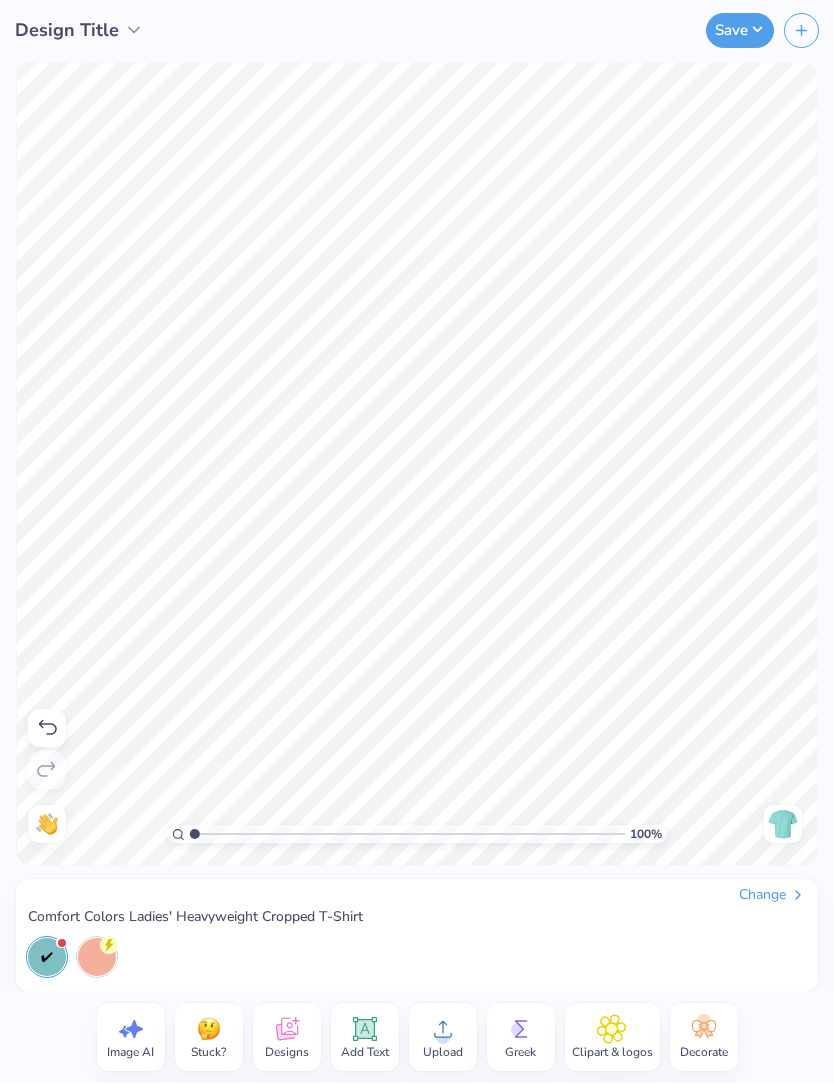 click on "Change" at bounding box center [772, 896] 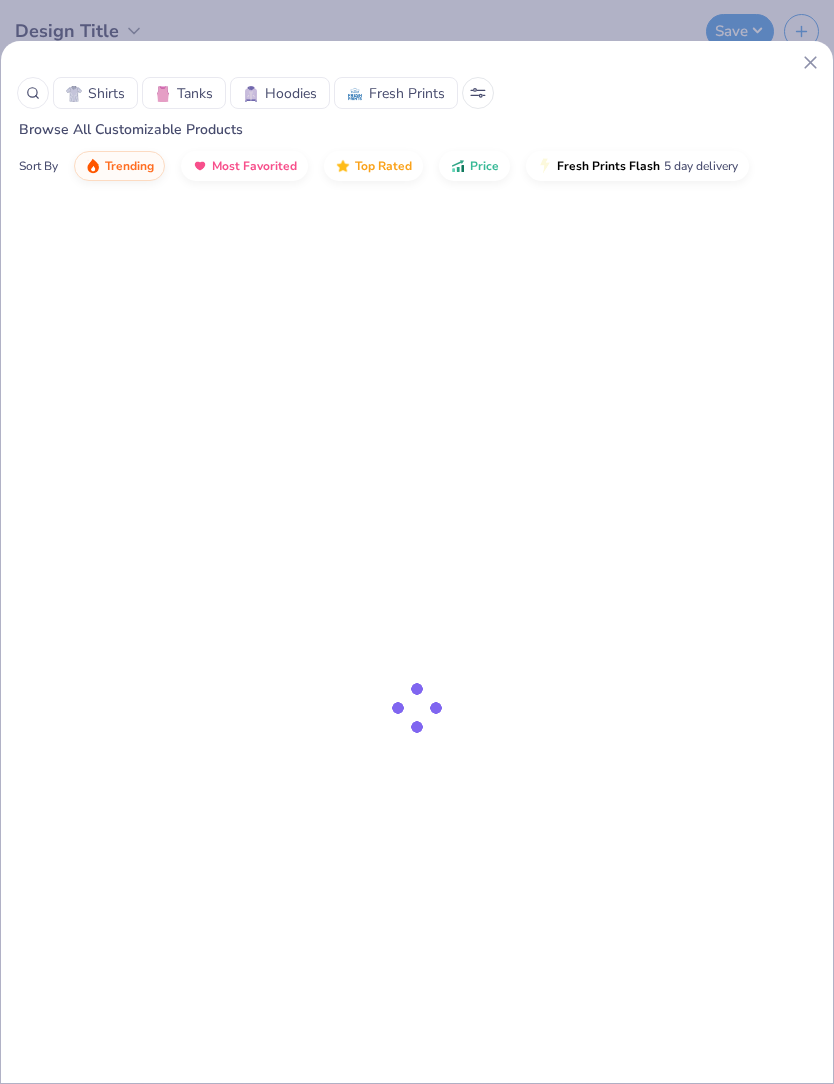 click on "Shirts" at bounding box center [106, 93] 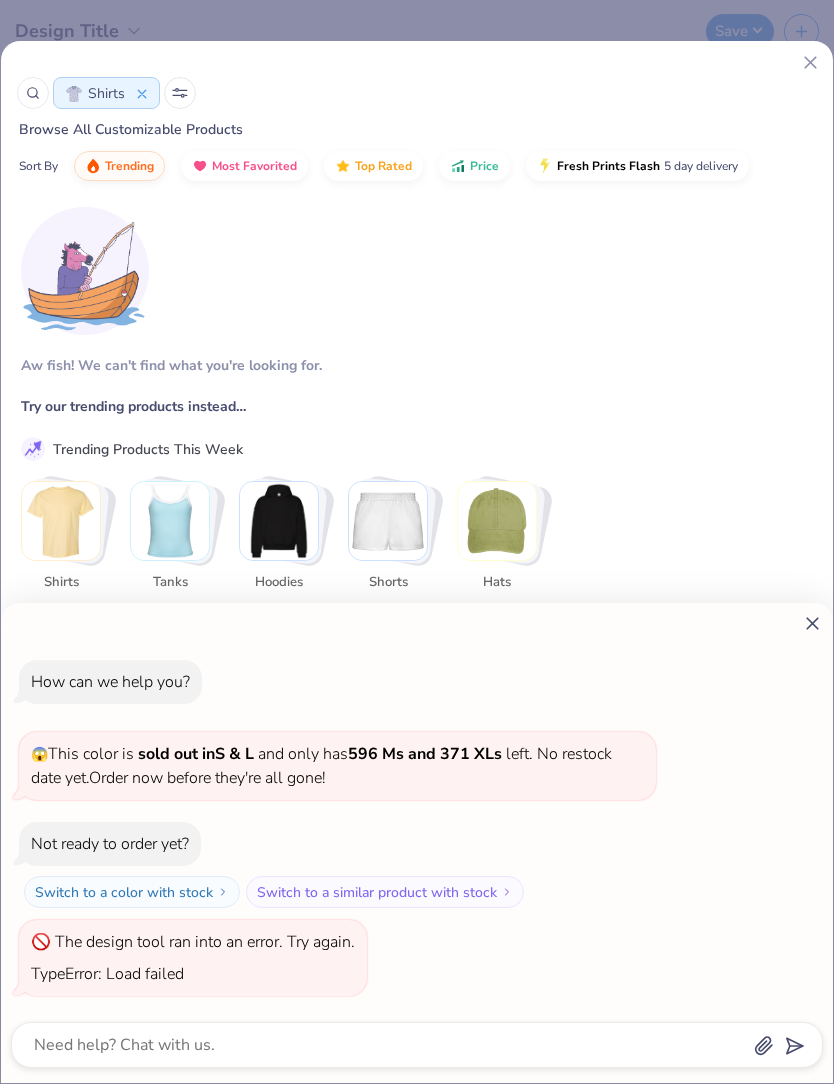 click on "How can we help you? 😱 This color is   sold out in  S & L   and only has  596 Ms and 371 XLs   left . No restock date yet.  Order now before they're all gone! Not ready to order yet? Switch to a color with stock Switch to a similar product with stock The design tool ran into an error. Try again. TypeError: Load failed" at bounding box center [417, 542] 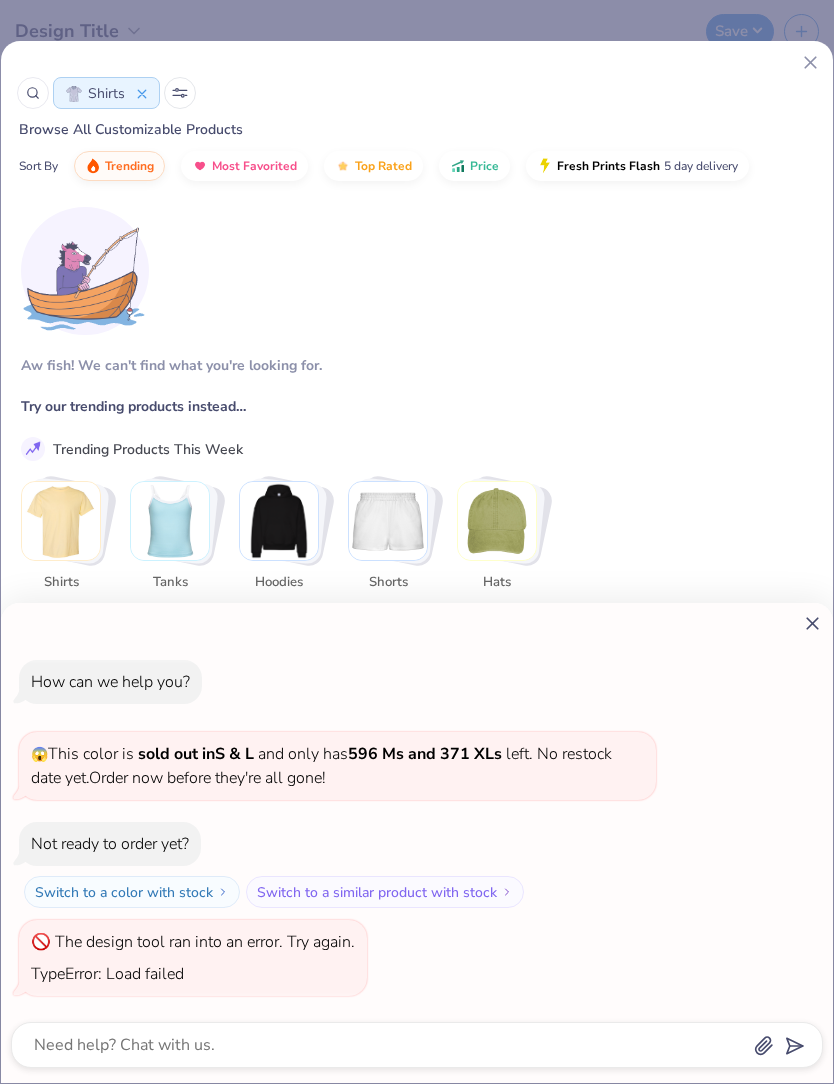 type on "x" 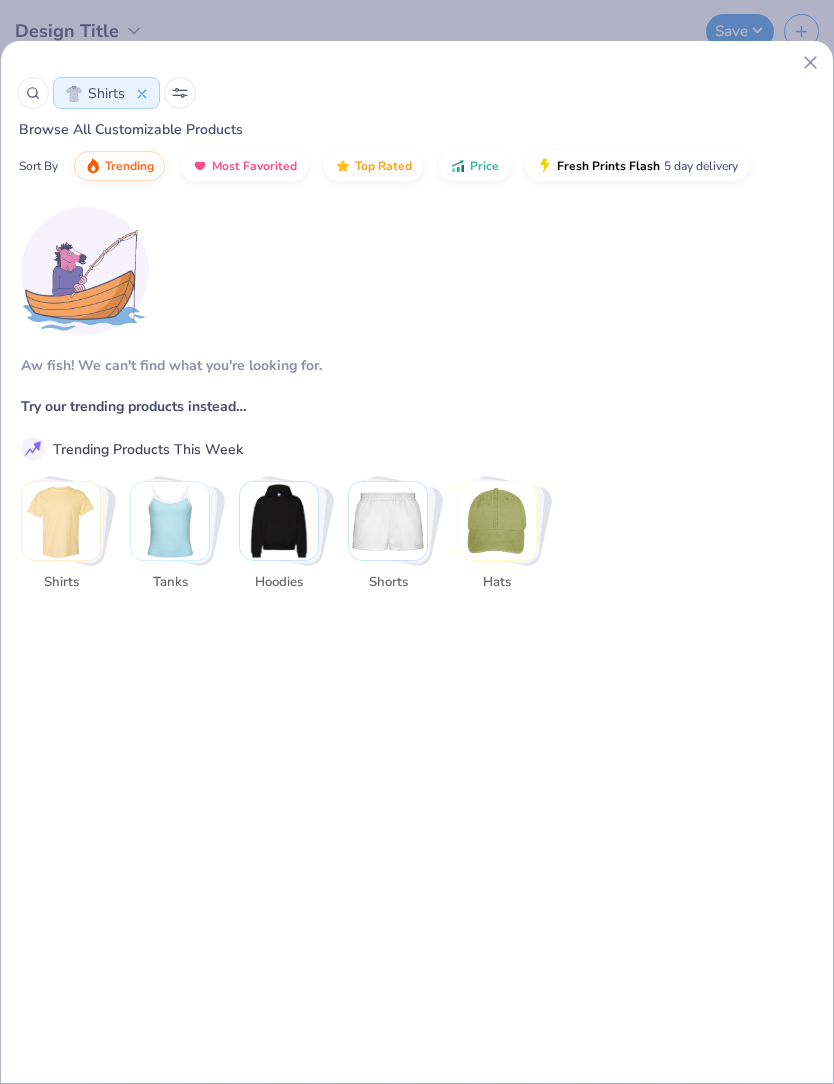 click at bounding box center (61, 521) 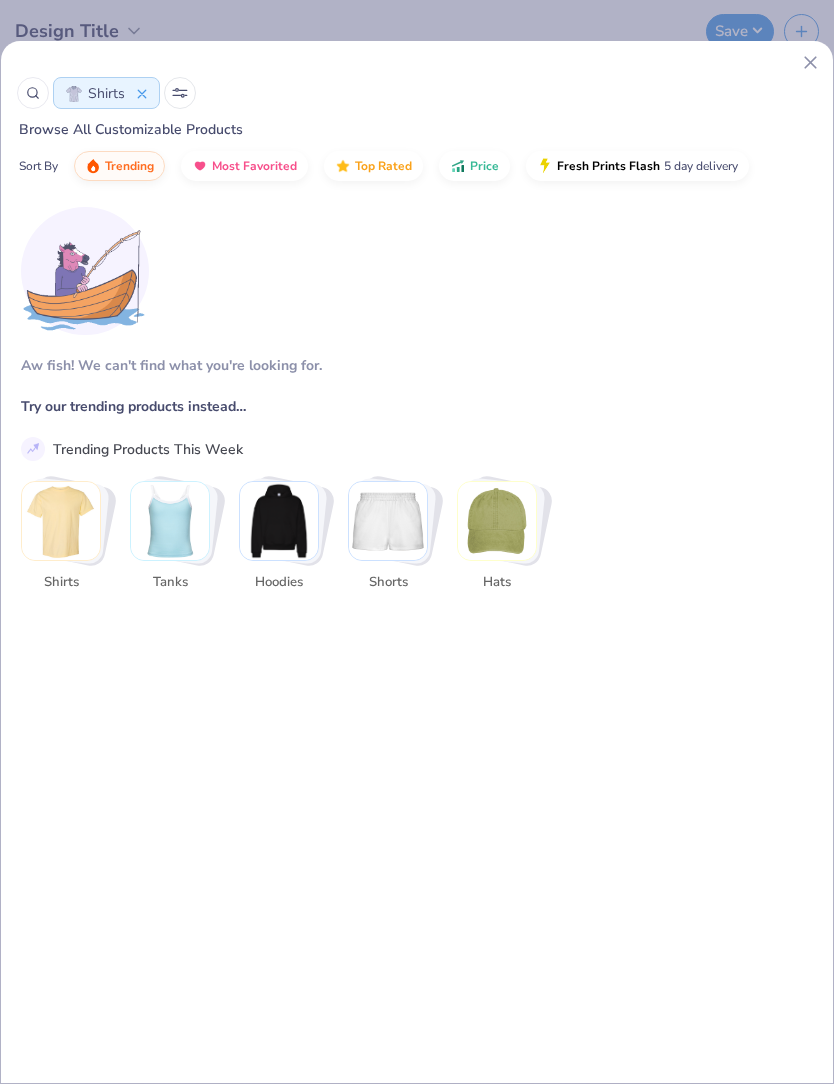 click at bounding box center (61, 521) 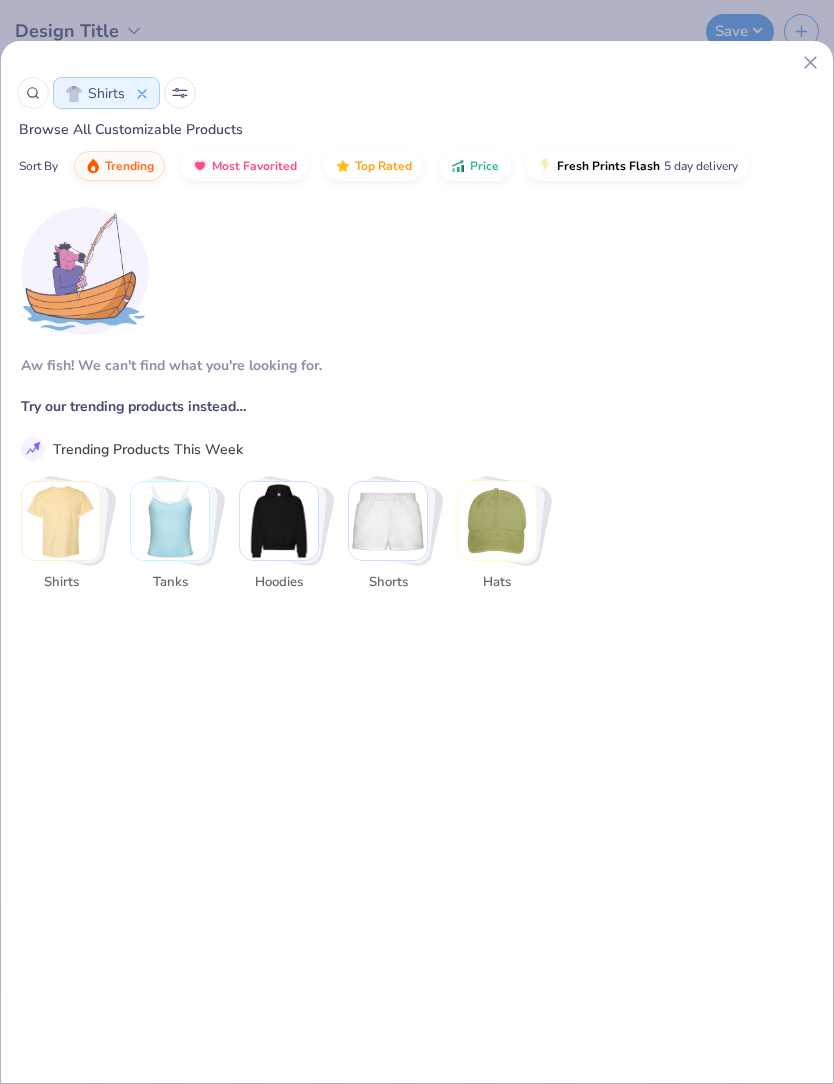 click at bounding box center [61, 521] 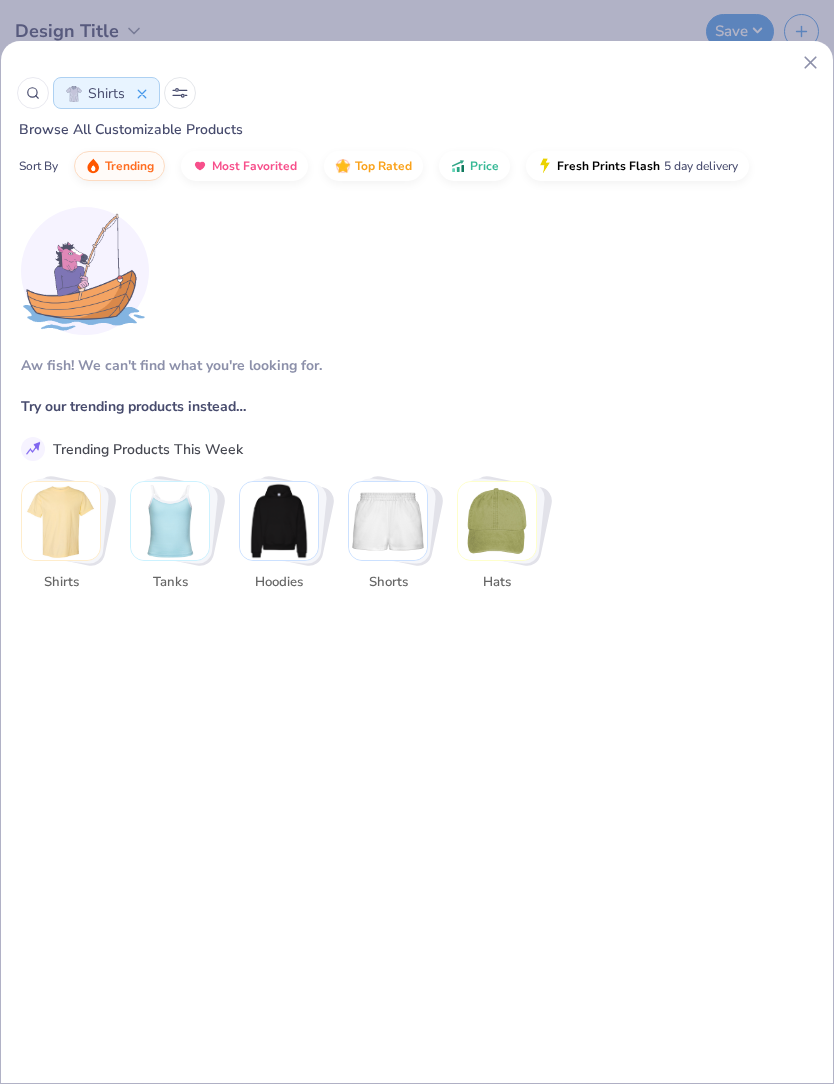 scroll, scrollTop: 0, scrollLeft: 0, axis: both 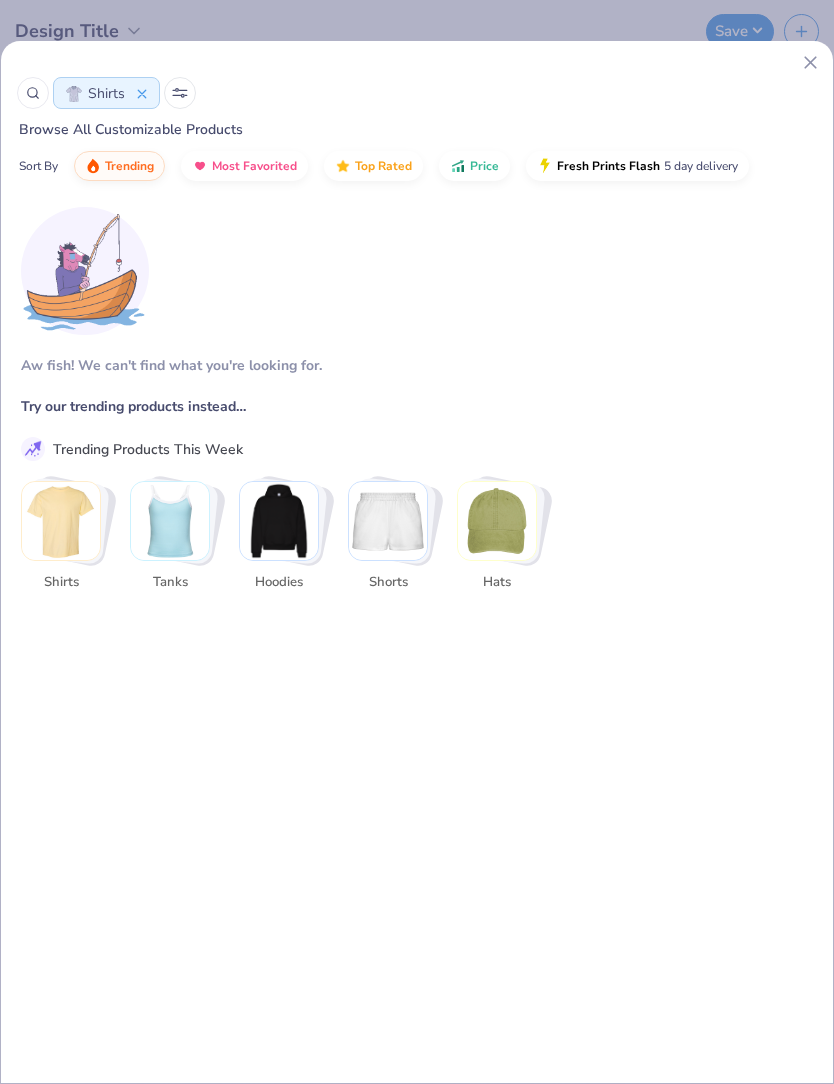click at bounding box center (61, 521) 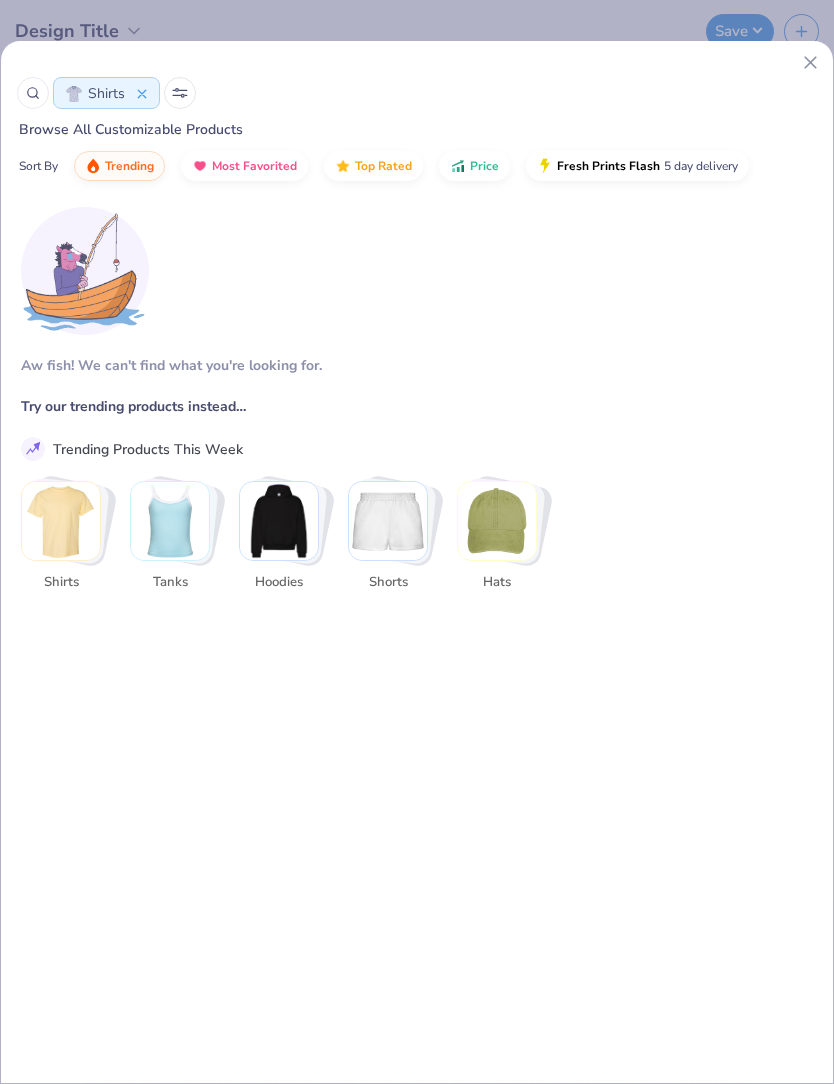 scroll, scrollTop: 0, scrollLeft: 0, axis: both 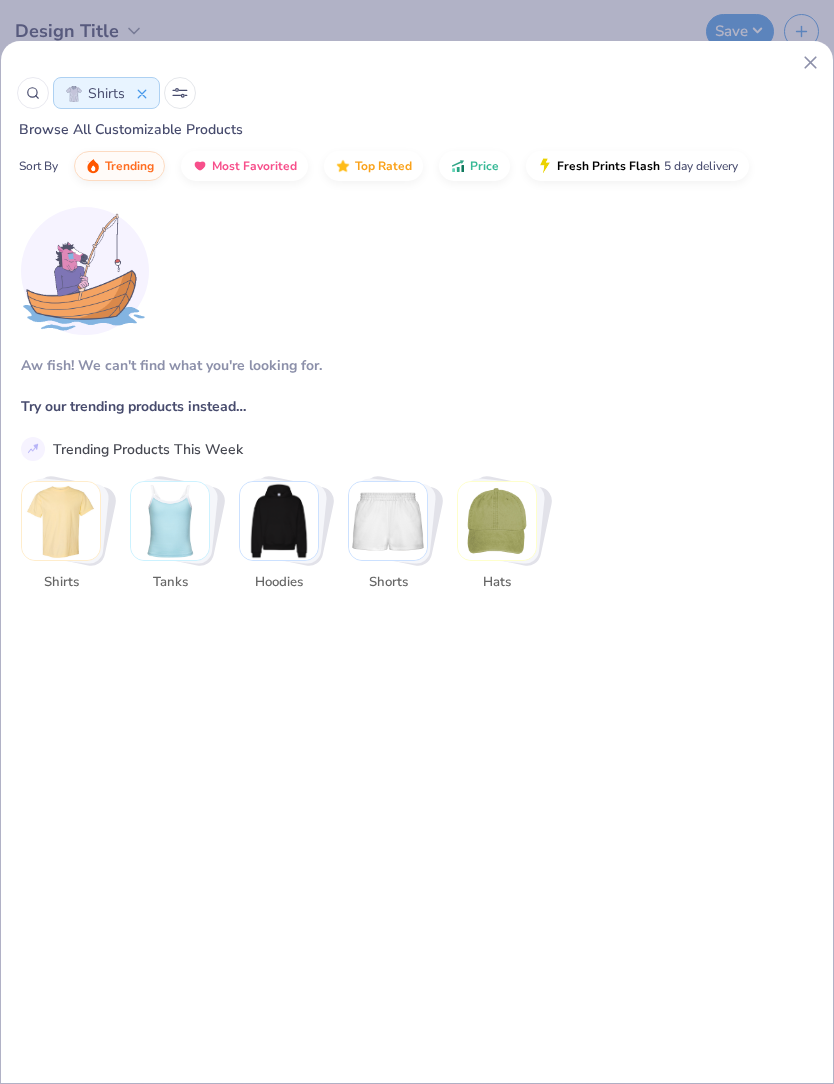 click at bounding box center [85, 271] 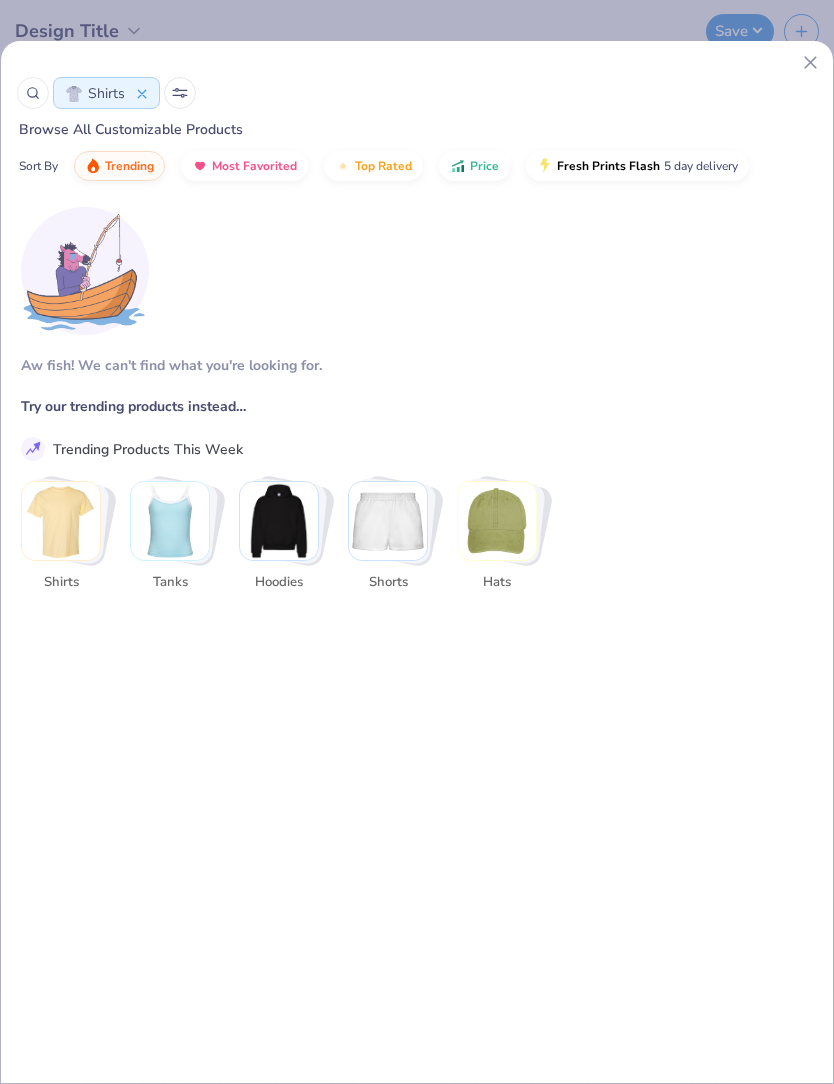 click on "Shirts" at bounding box center (106, 93) 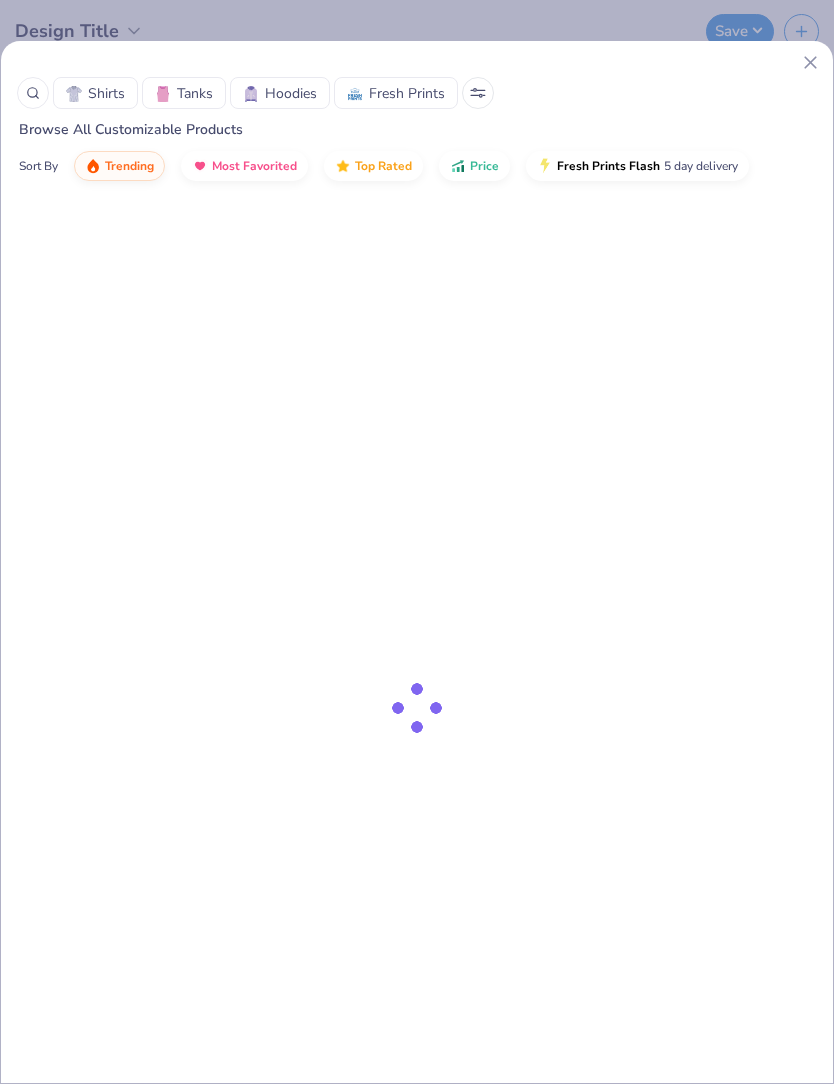 click on "Shirts" at bounding box center [106, 93] 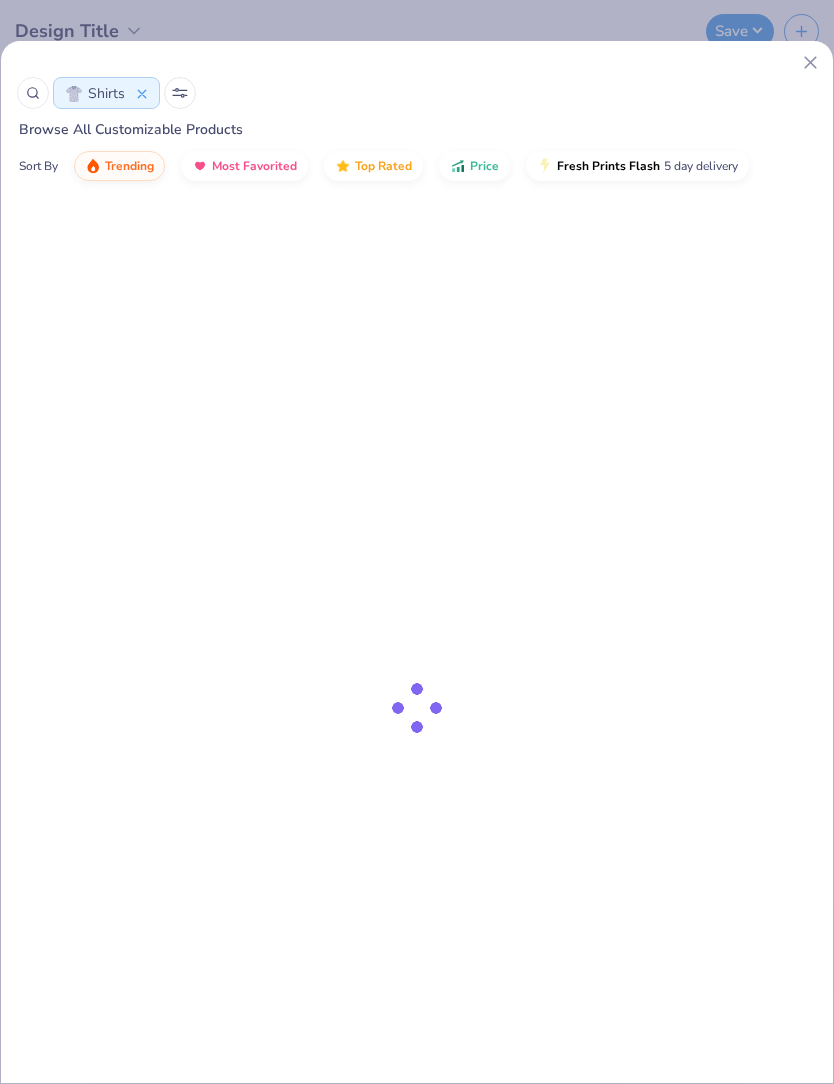 click on "Shirts" at bounding box center (417, 93) 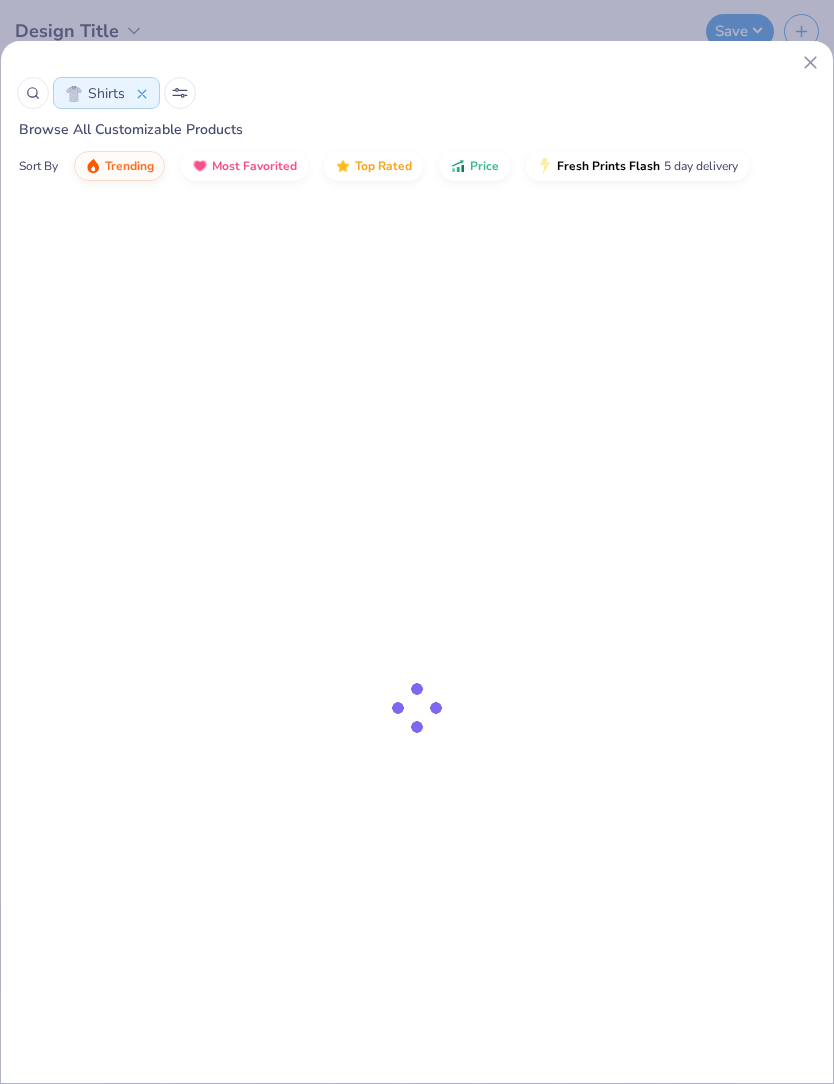 click 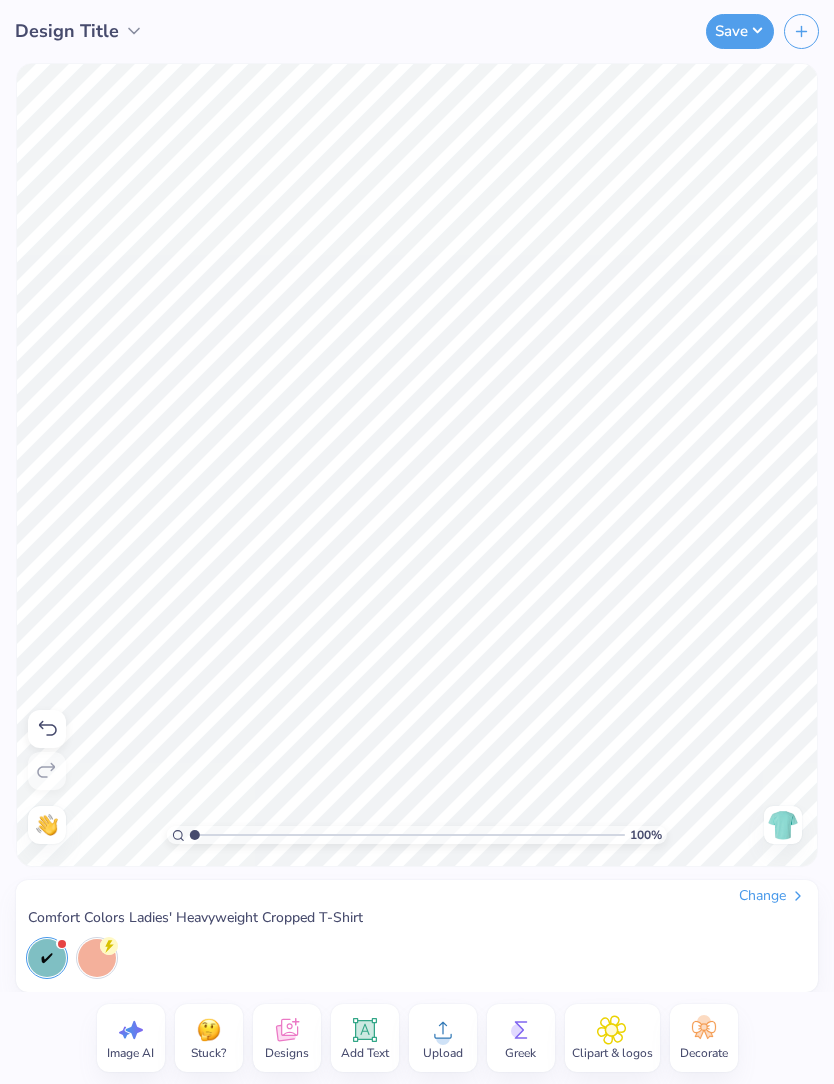 click on "Change Comfort Colors Ladies' Heavyweight Cropped T-Shirt" at bounding box center [417, 907] 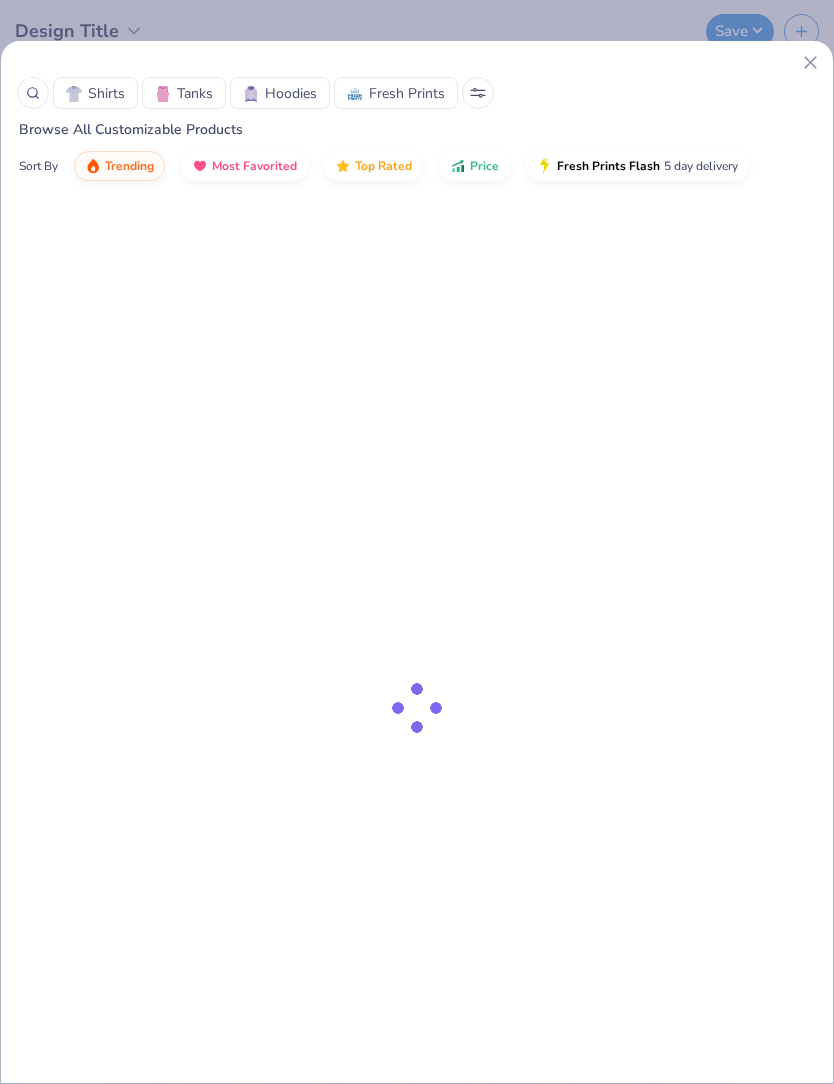 click on "Shirts" at bounding box center (106, 93) 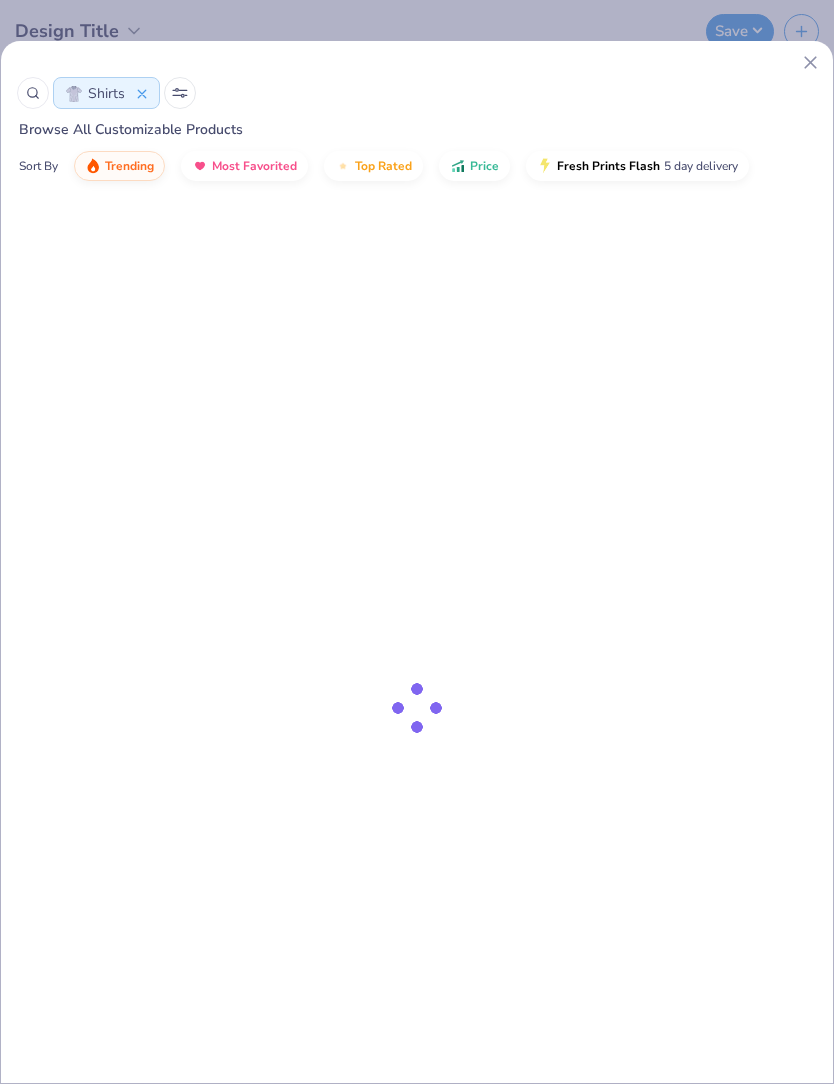 scroll, scrollTop: 0, scrollLeft: 0, axis: both 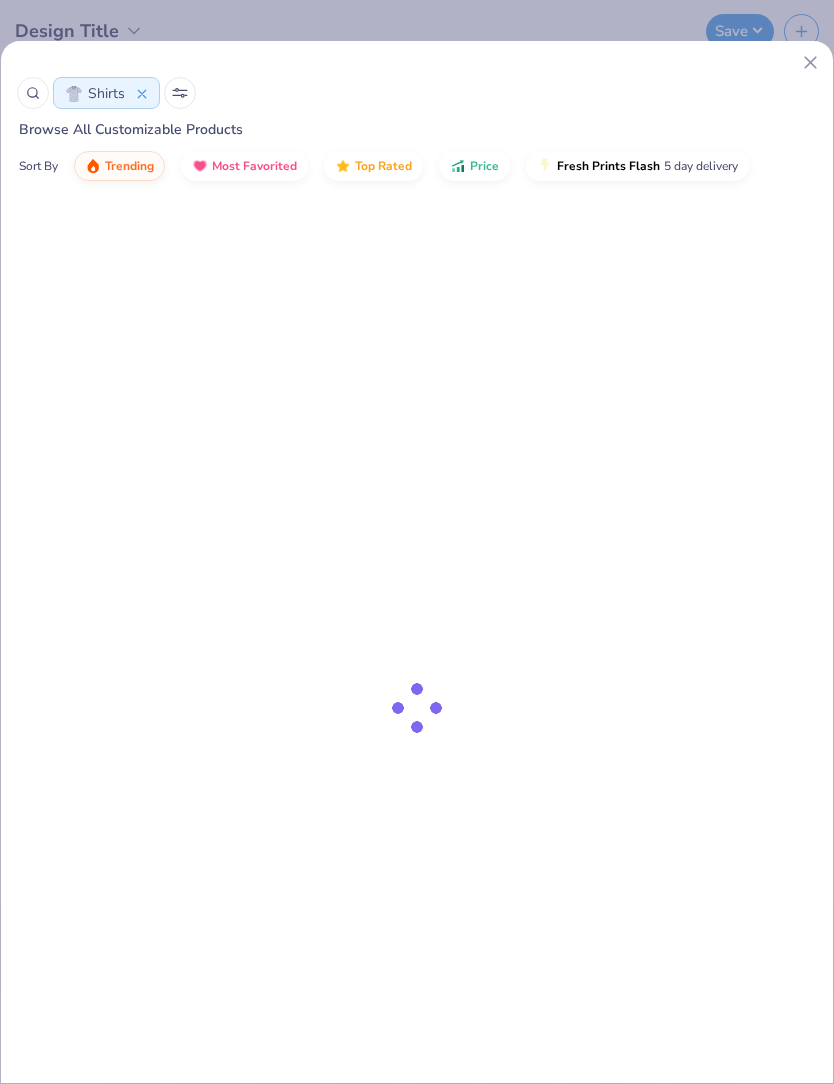click 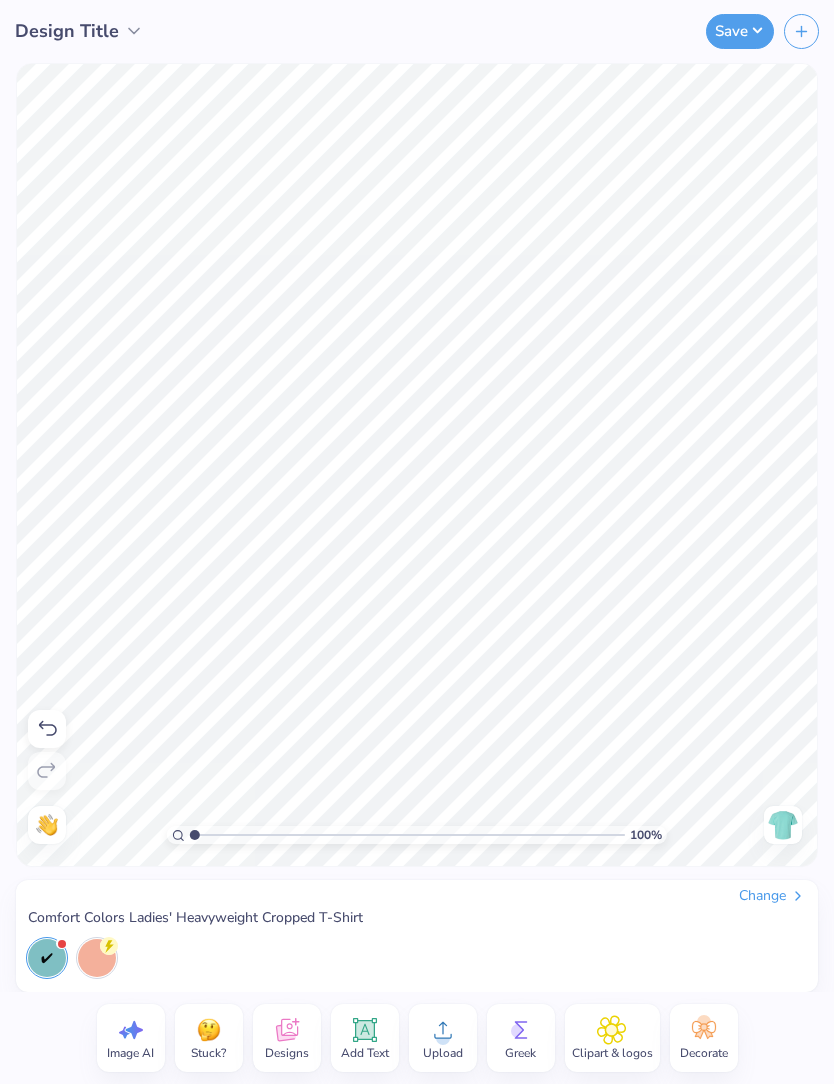 click on "Save" at bounding box center [740, 31] 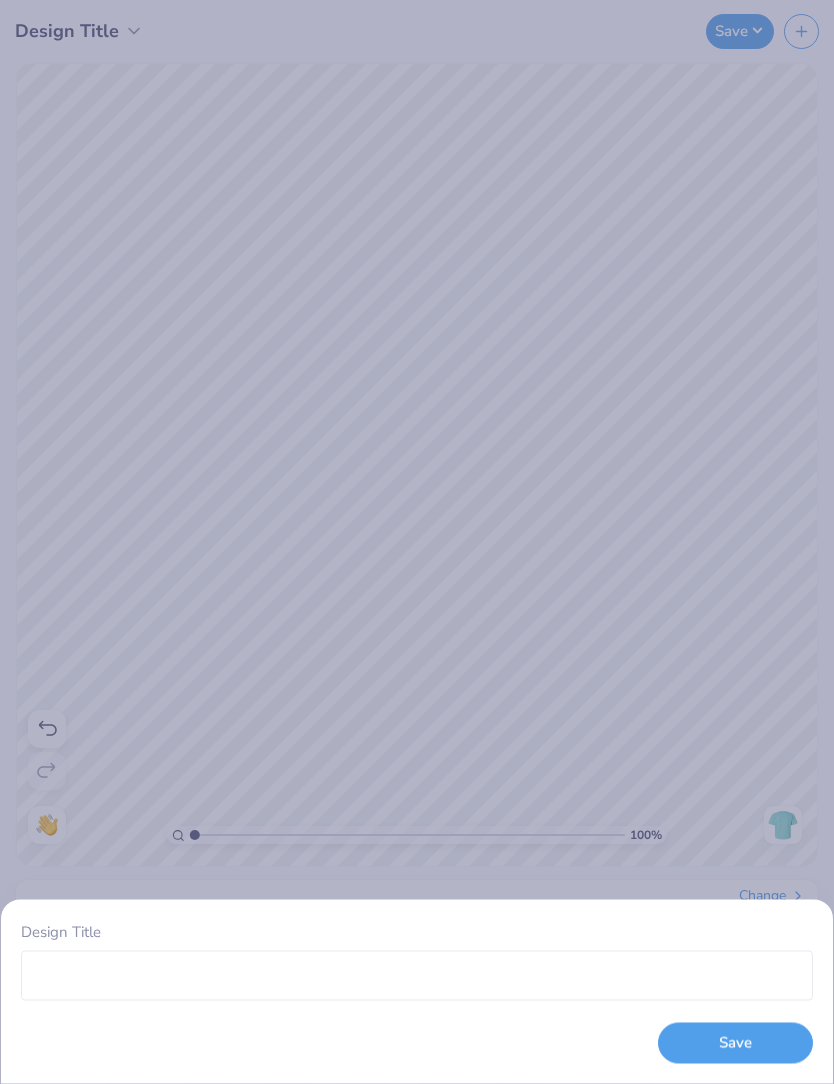click on "Design Title Save" at bounding box center [417, 992] 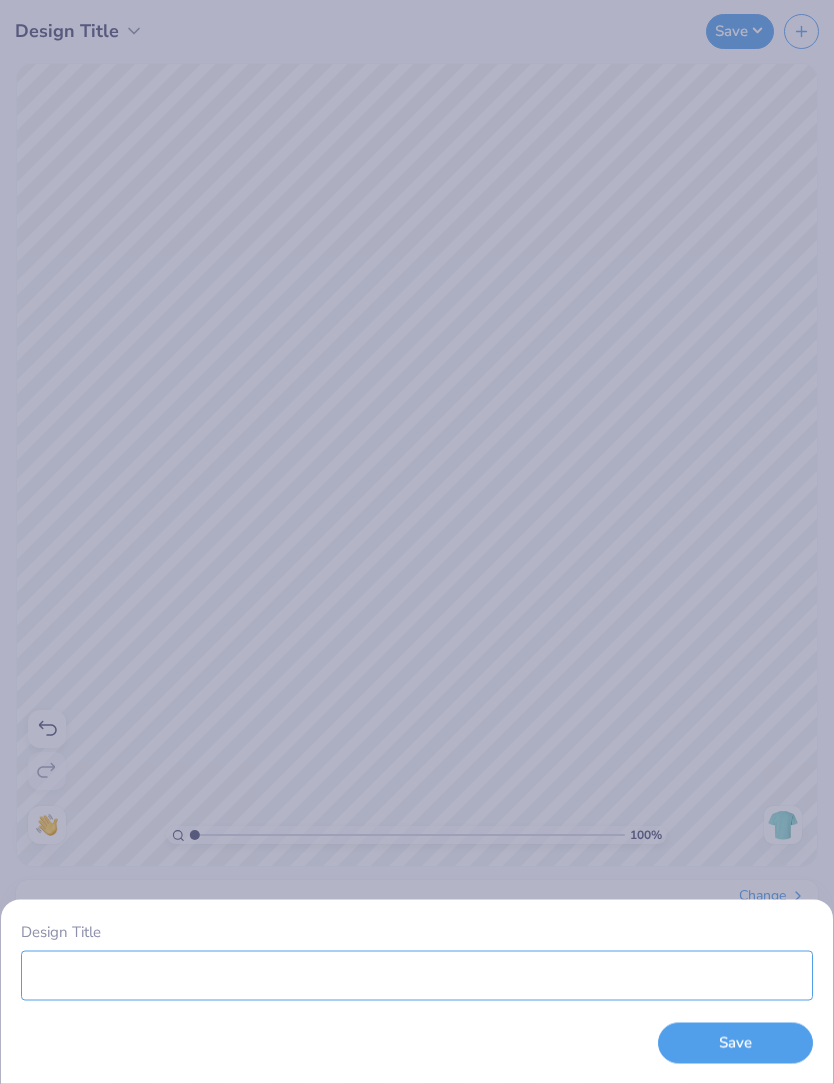 click on "Design Title" at bounding box center (417, 975) 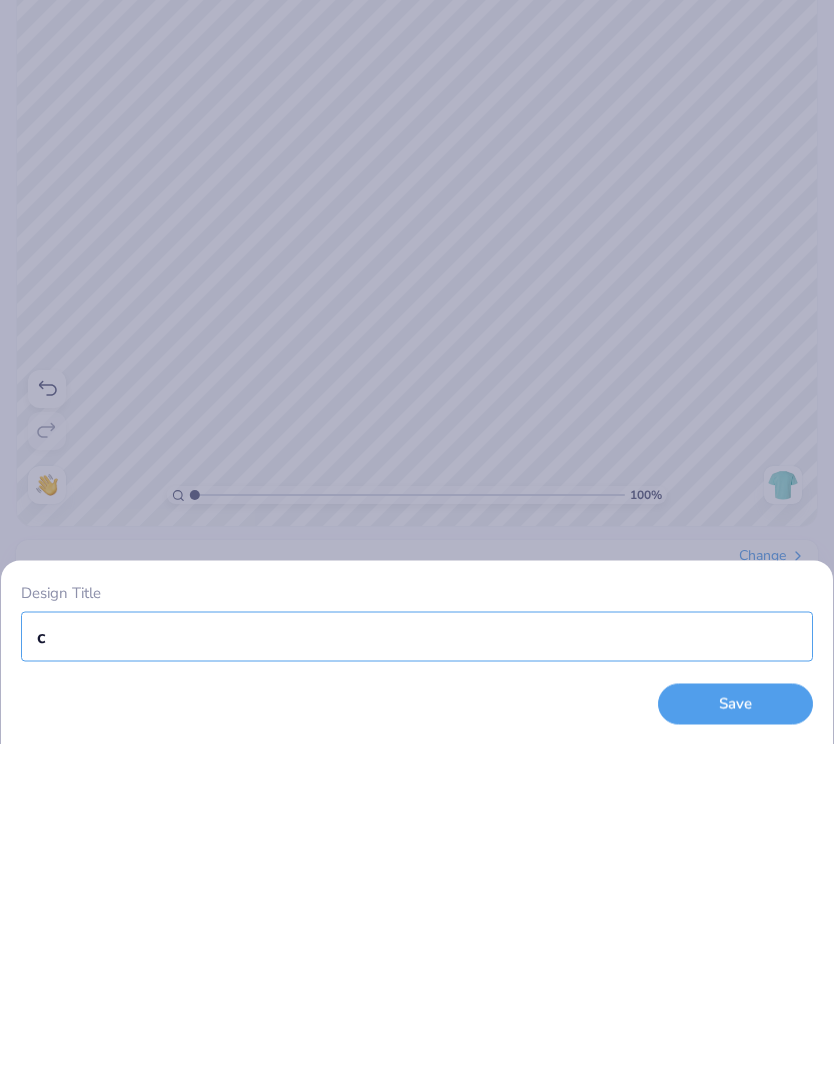 scroll, scrollTop: 0, scrollLeft: 0, axis: both 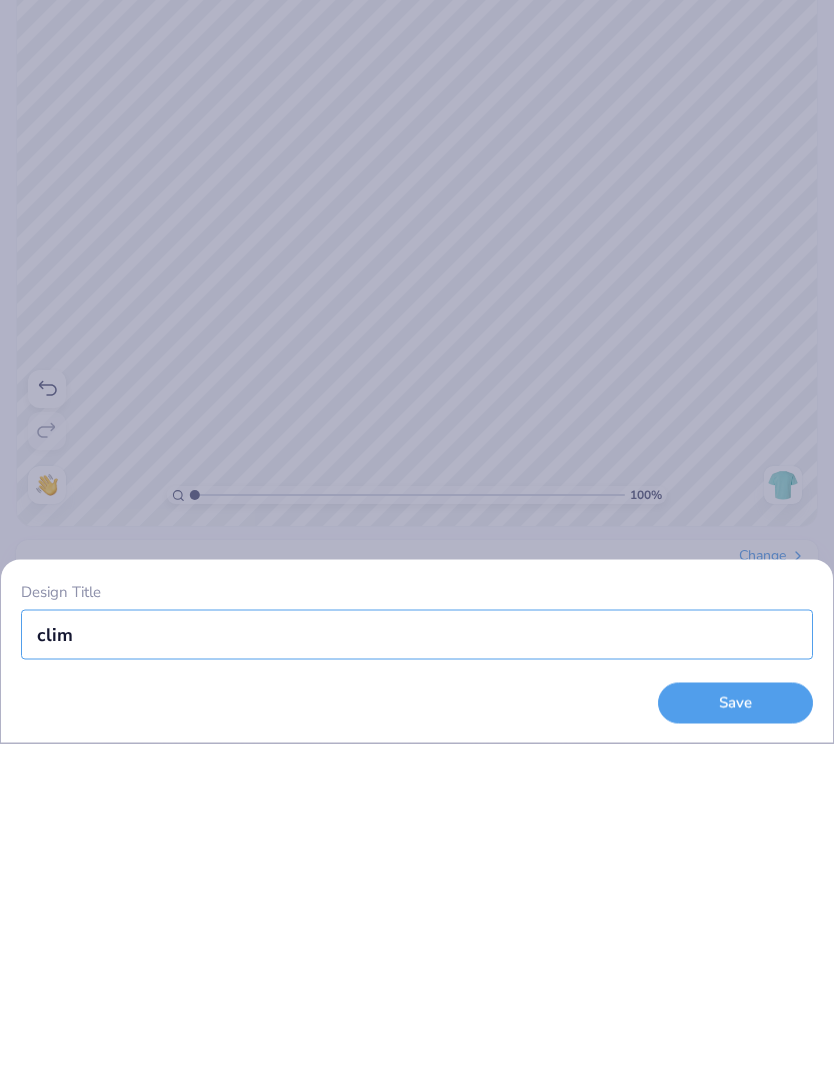 type on "climb" 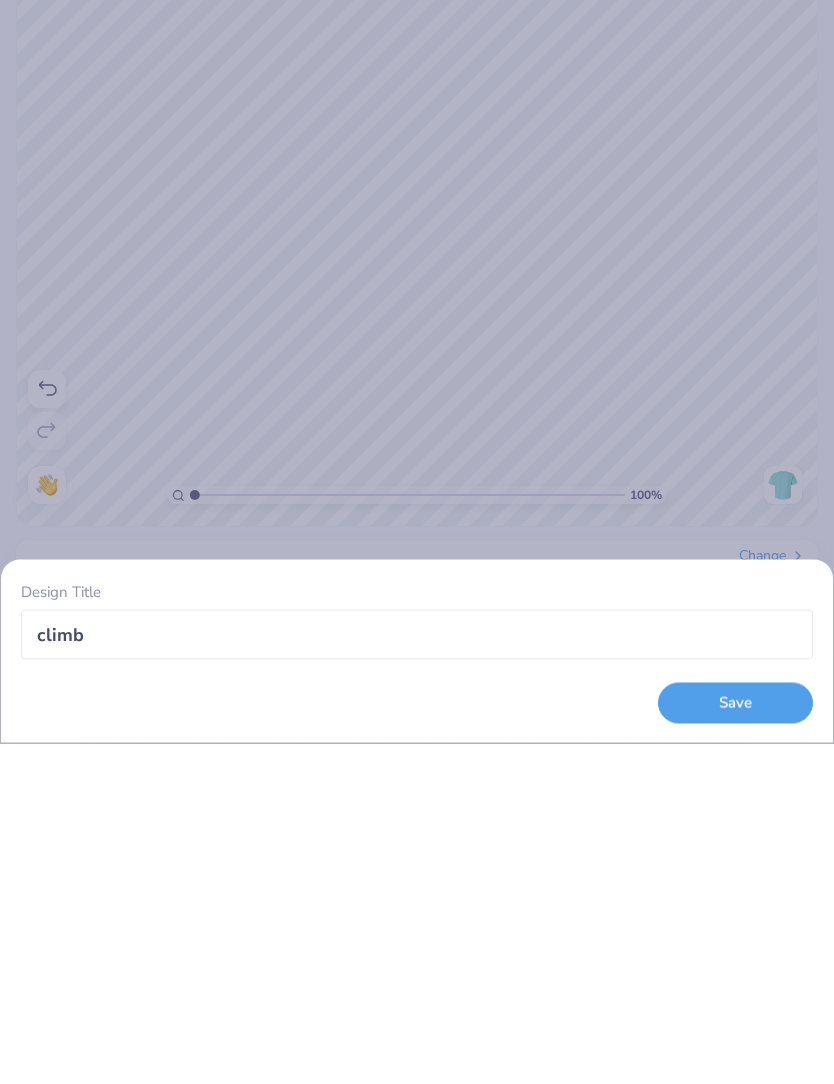 click on "Save" at bounding box center [735, 1042] 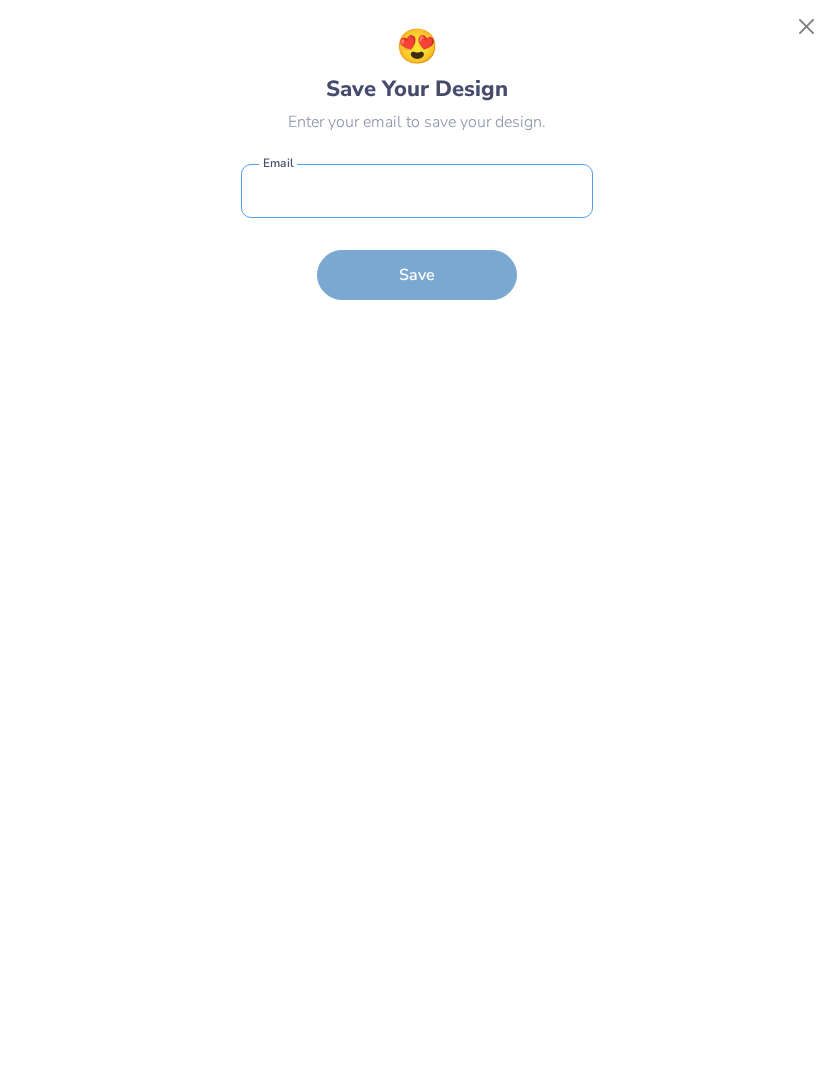 click at bounding box center (417, 192) 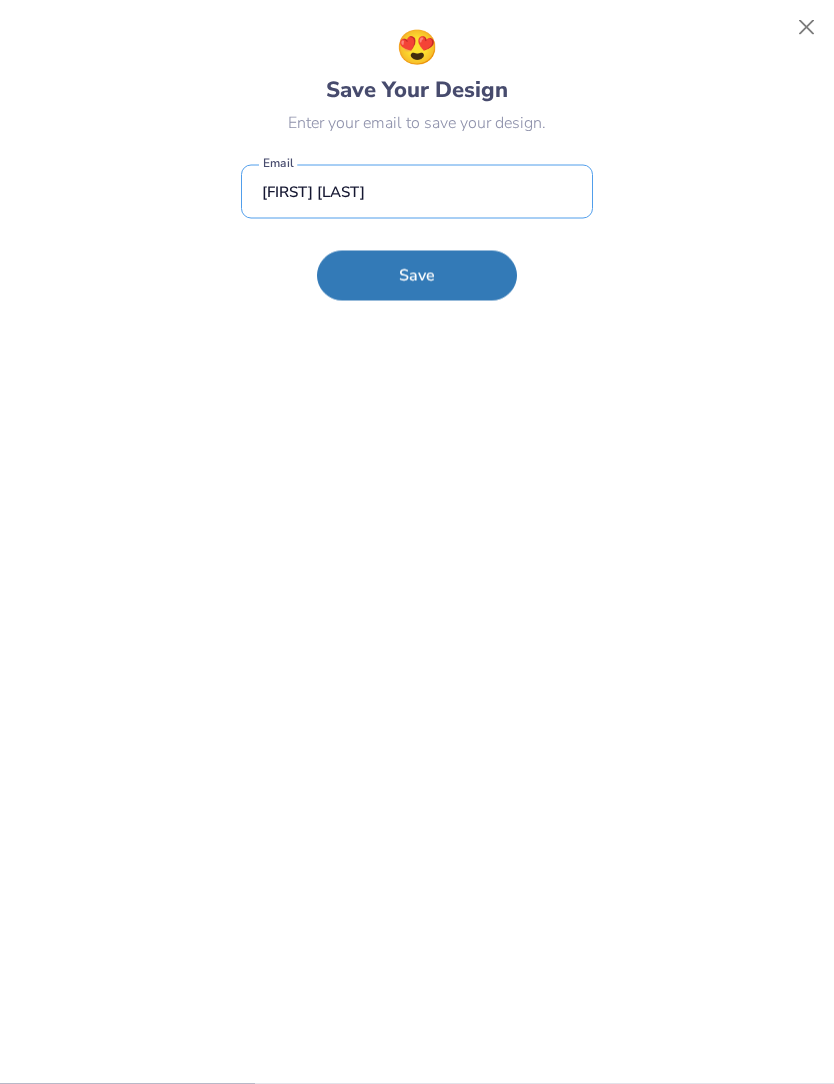 type on "[FIRST] [LAST]" 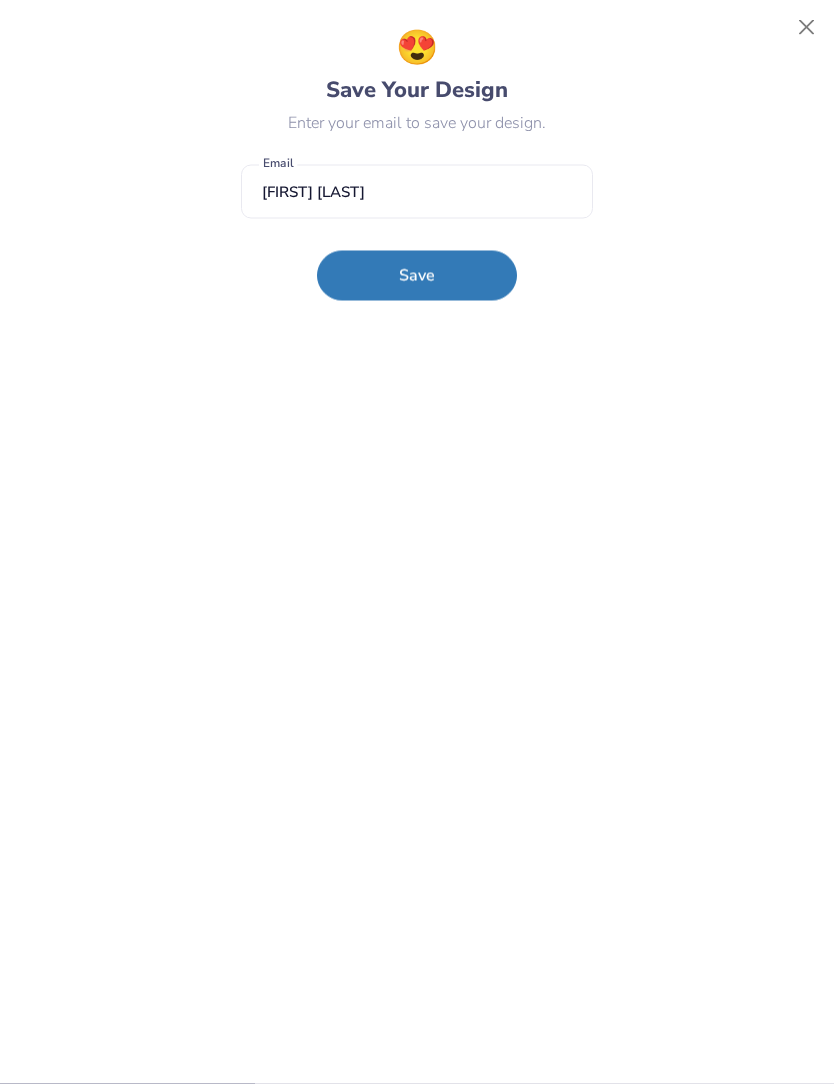 click on "Save" at bounding box center (417, 276) 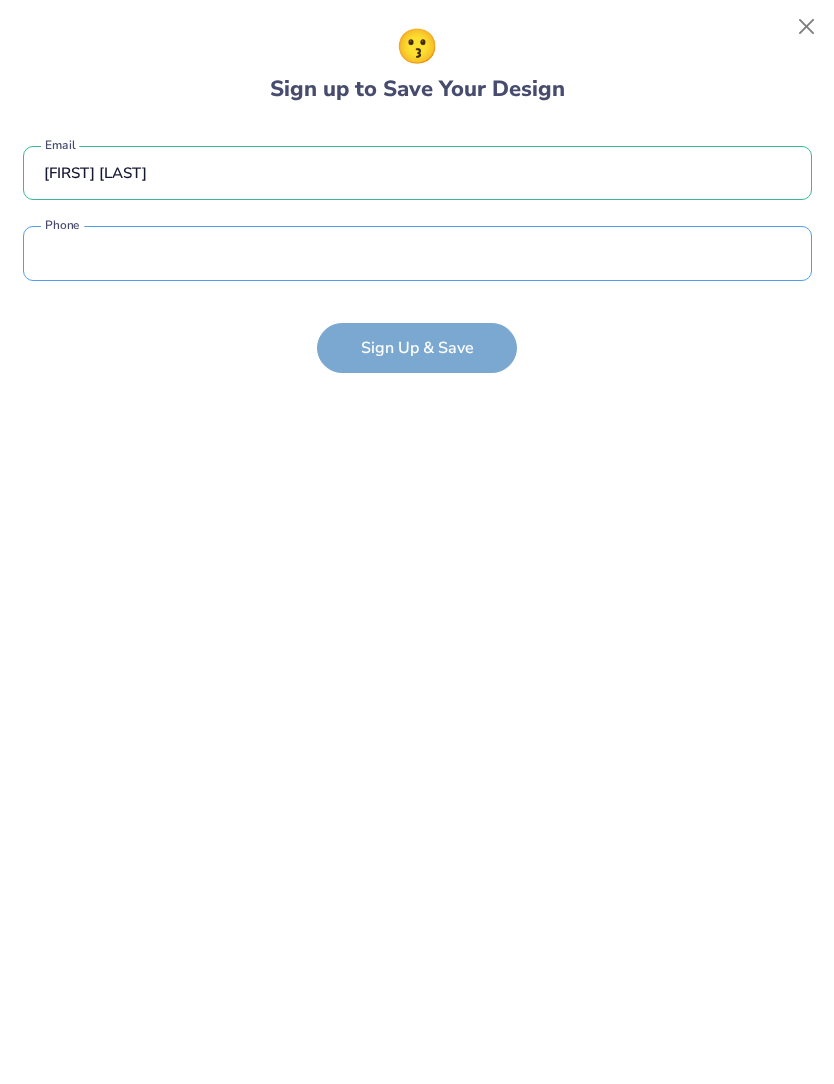 click at bounding box center [417, 254] 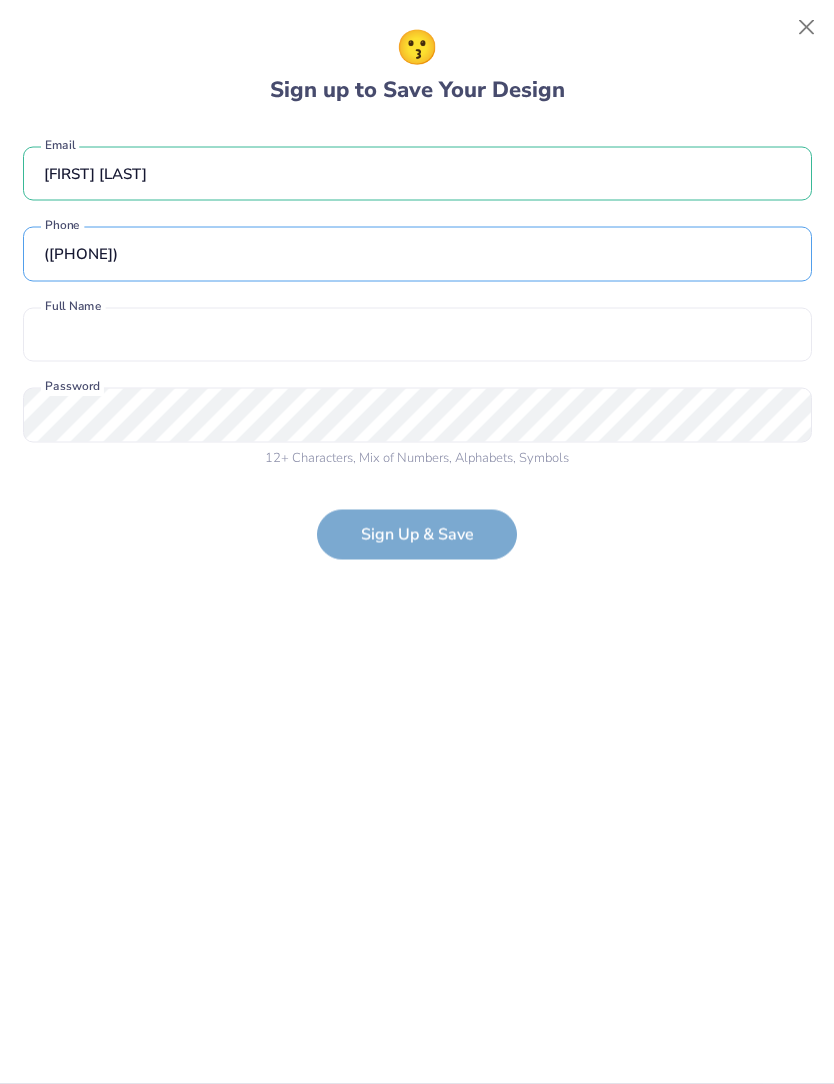 type on "([PHONE])" 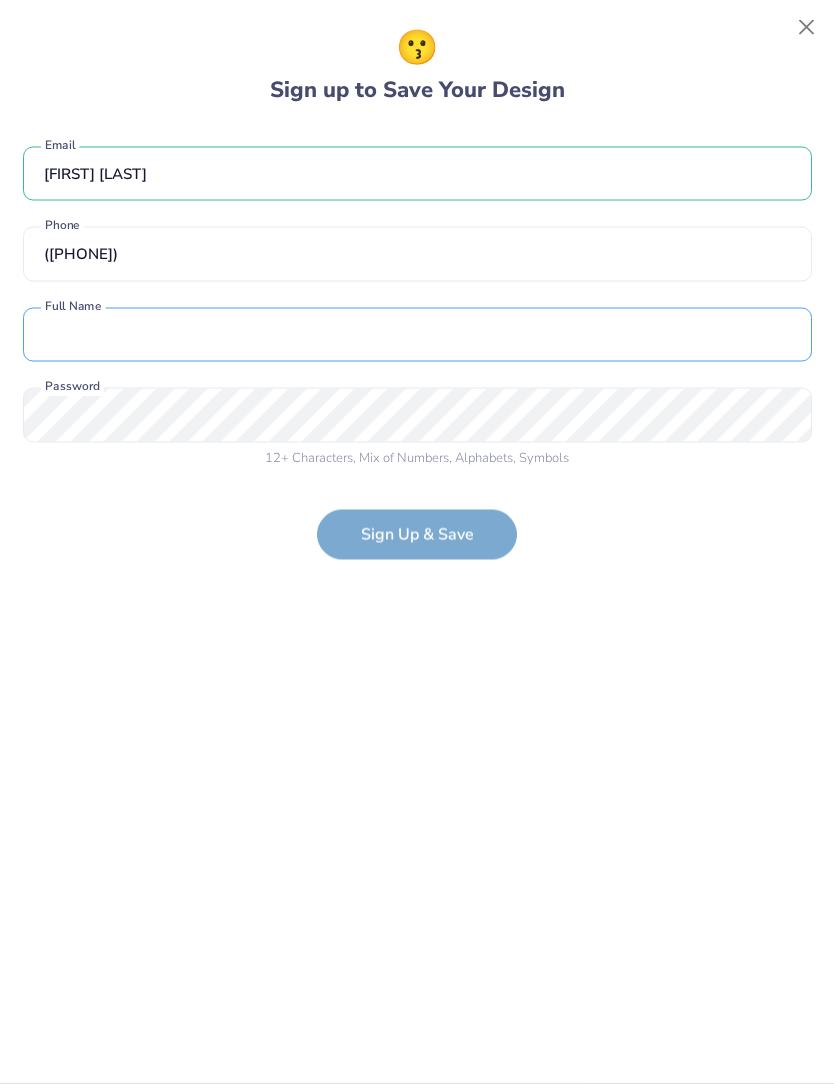 click at bounding box center [417, 335] 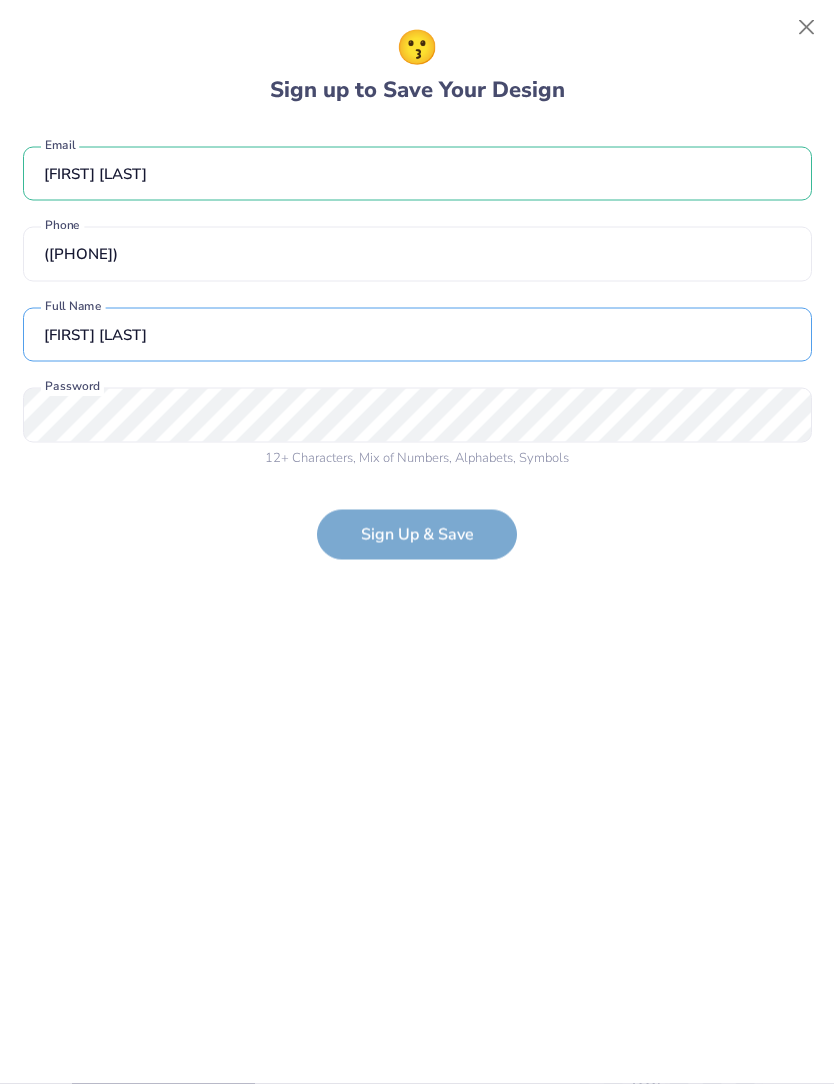 type on "[FIRST] [LAST]" 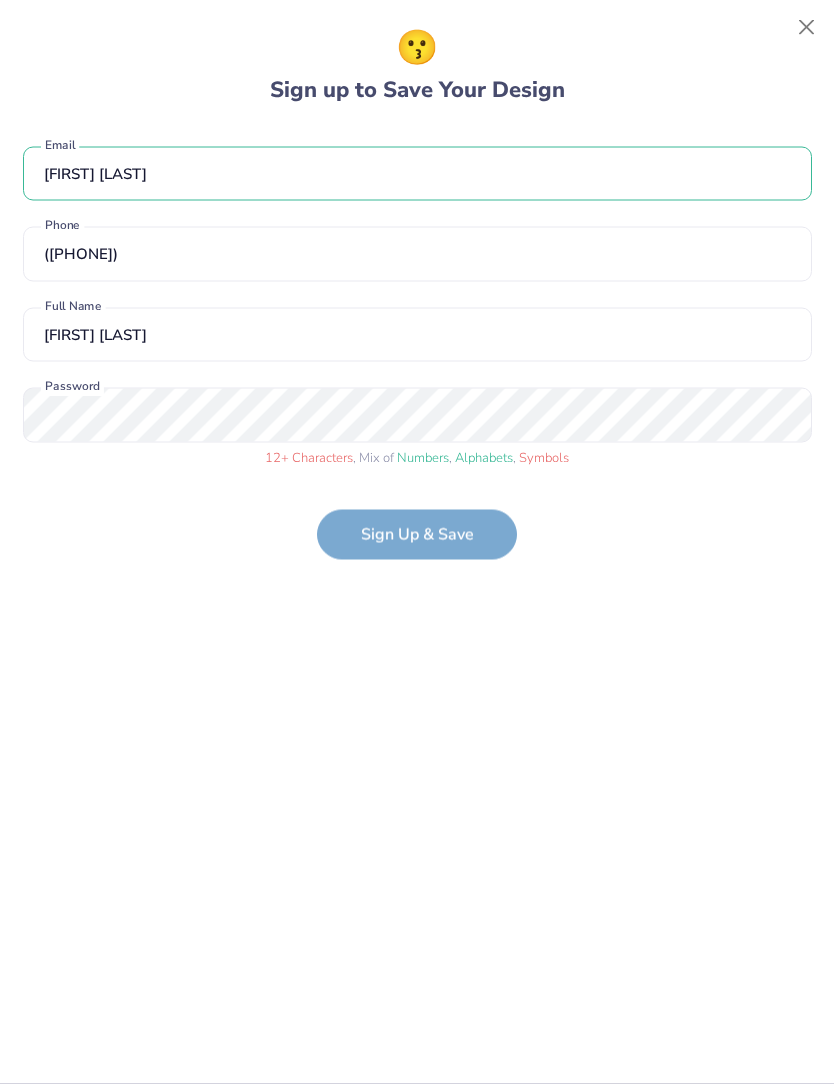 click on "[FIRST] [LAST] Email [PHONE] Phone [FIRST] [LAST] Full Name 12 + Characters , Mix of   Numbers ,   Alphabets ,   Symbols Password Sign Up & Save" at bounding box center (417, 344) 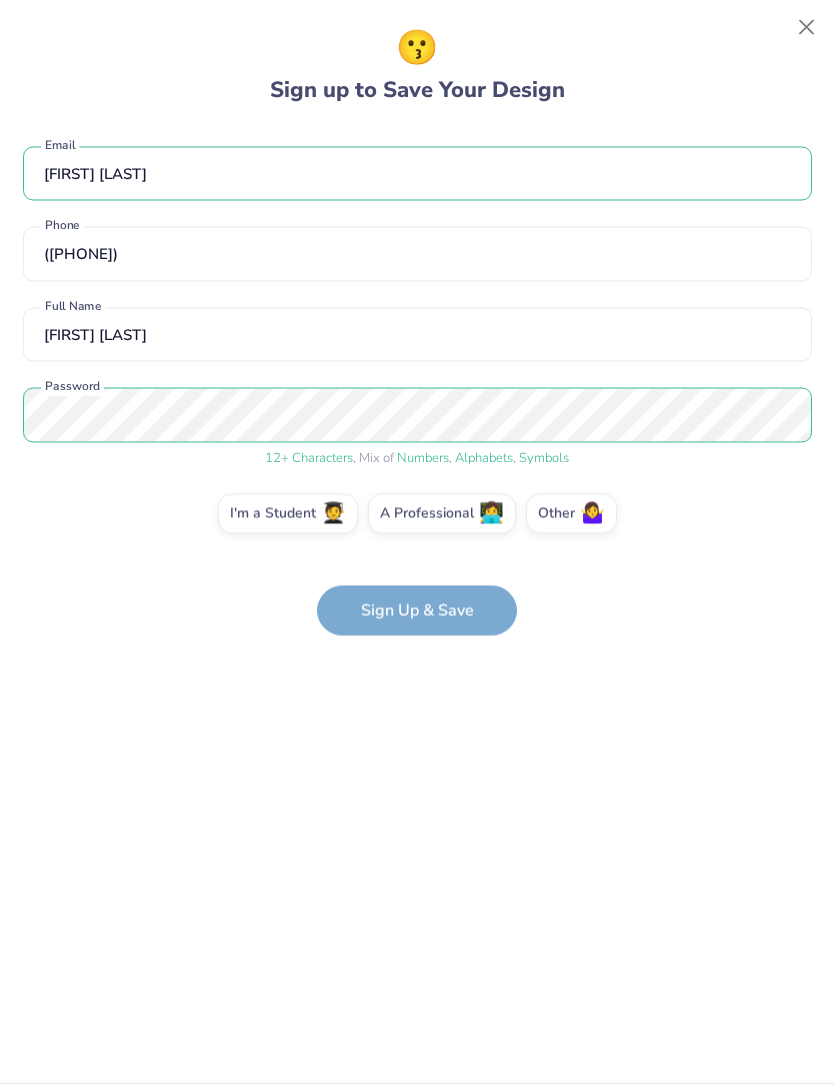 click on "[FIRST] [LAST] Email [PHONE] Phone [FIRST] [LAST] Full Name 12 + Characters , Mix of   Numbers ,   Alphabets ,   Symbols Password I'm a Student 🧑‍🎓 A Professional 👩‍💻 Other 🤷‍♀️ Sign Up & Save" at bounding box center (417, 382) 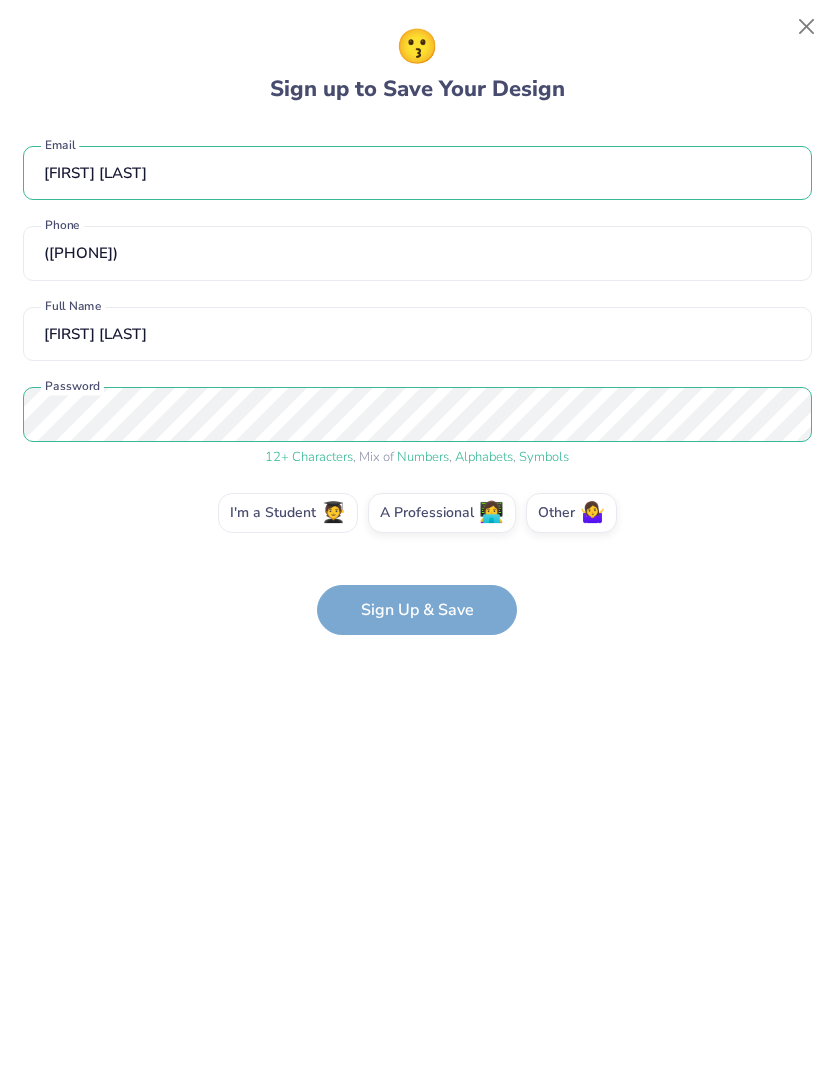 click on "I'm a Student 🧑‍🎓" at bounding box center [288, 514] 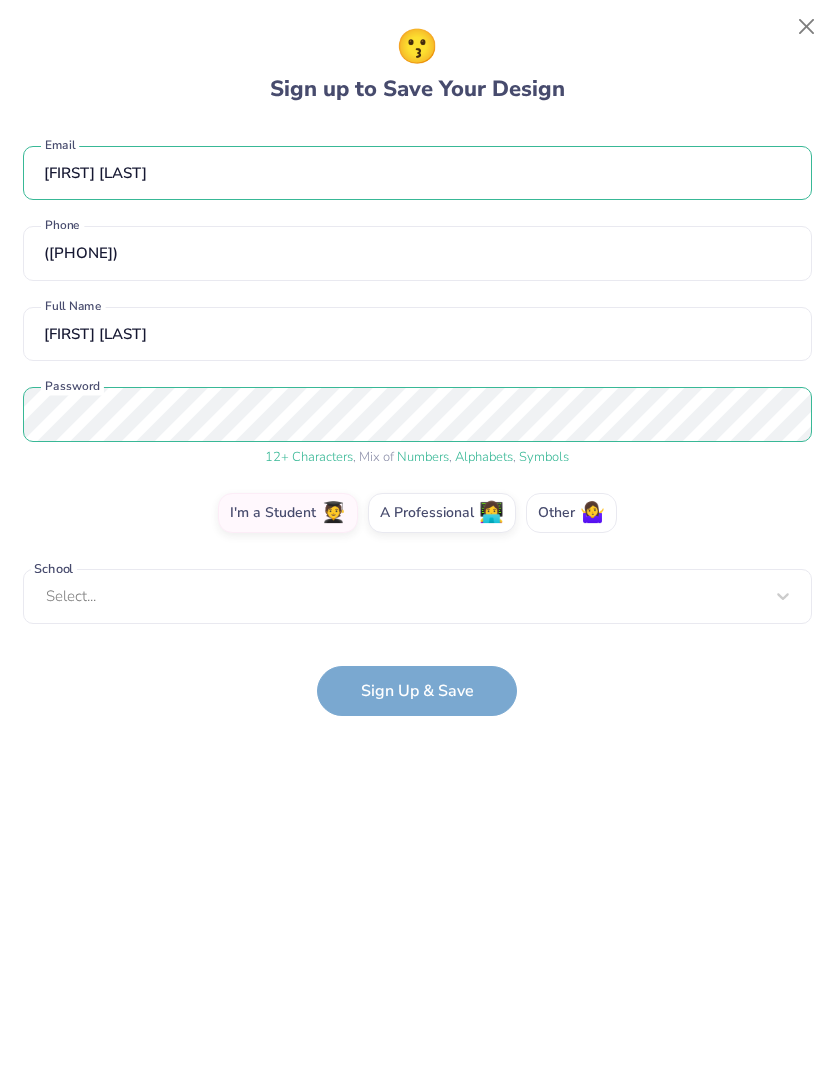 click on "Other 🤷‍♀️" at bounding box center [571, 514] 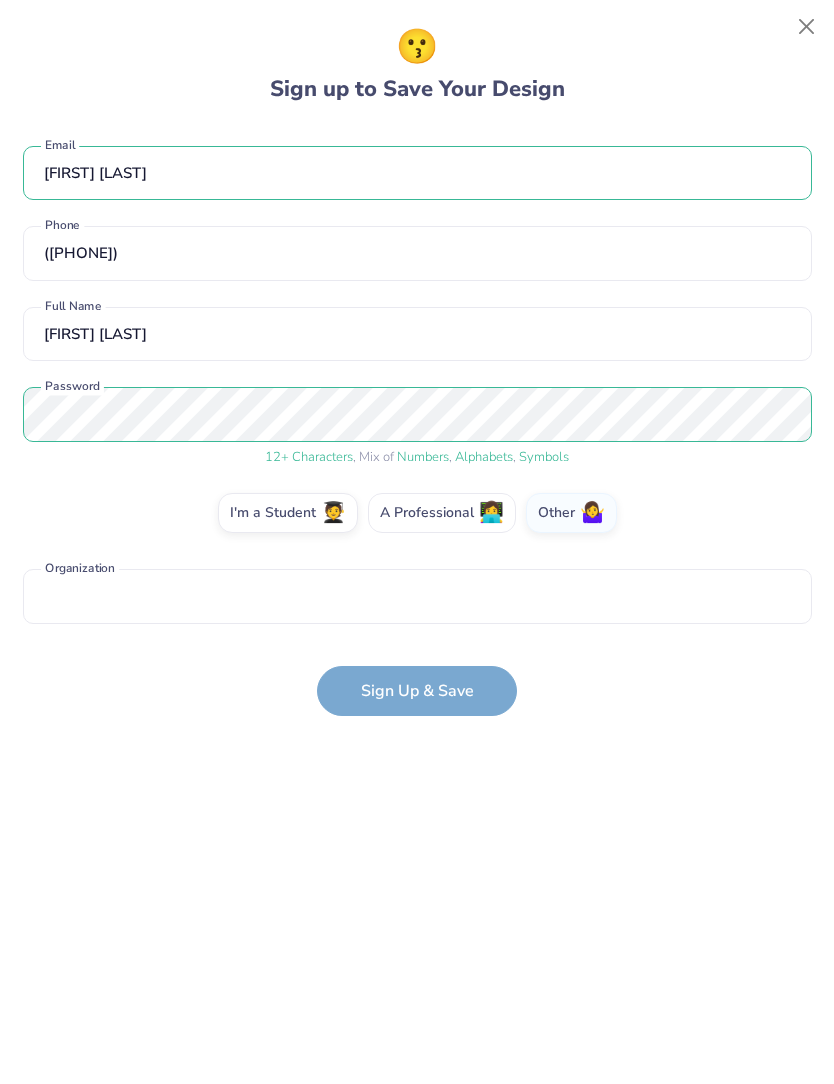 click on "👩‍💻" at bounding box center (491, 514) 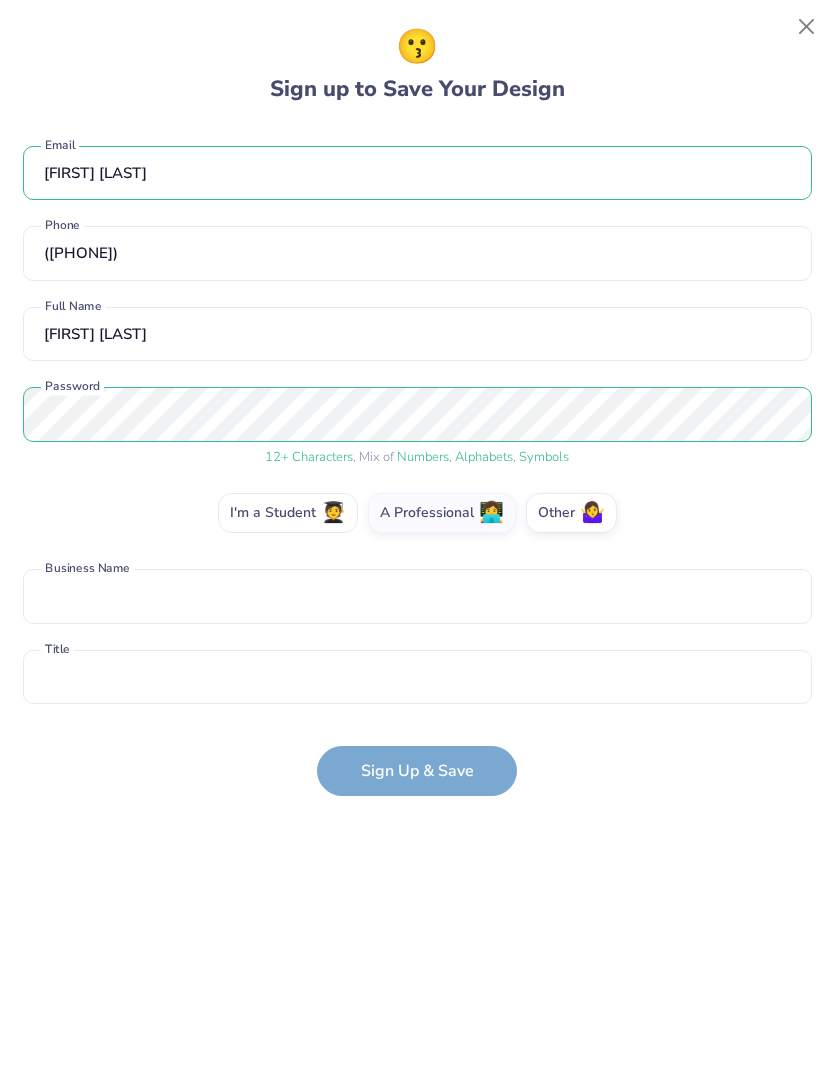 click on "I'm a Student 🧑‍🎓" at bounding box center [288, 514] 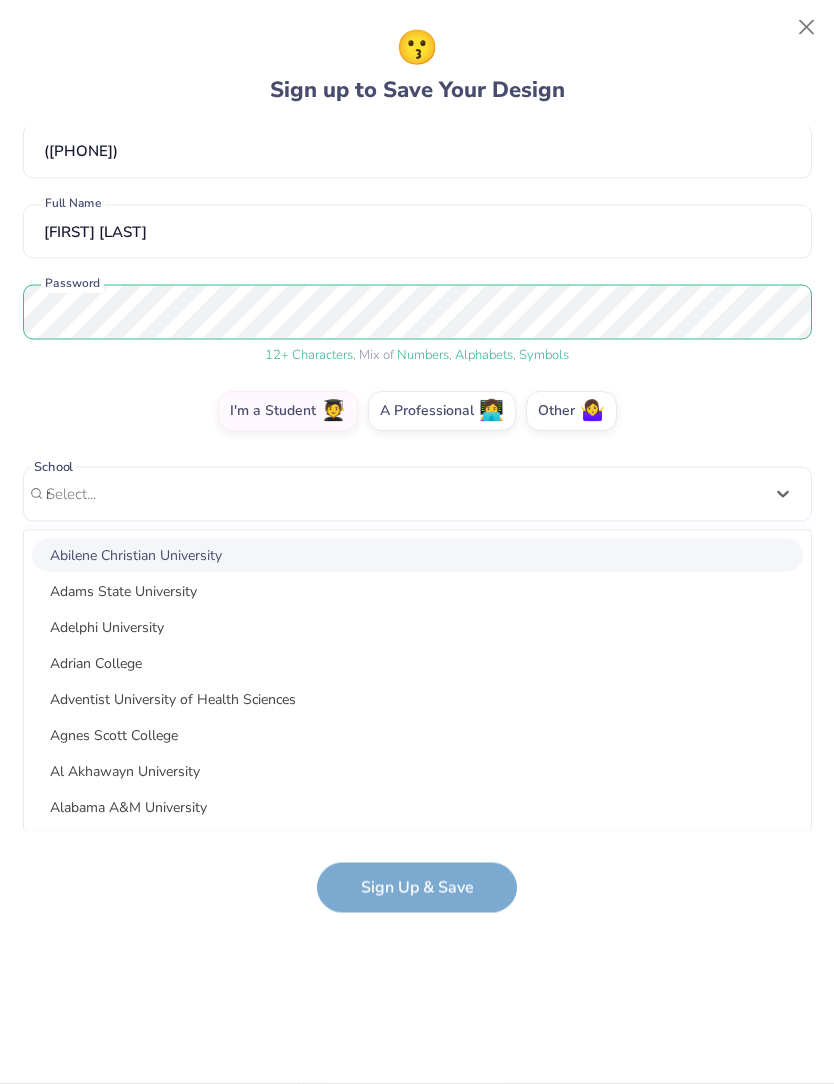 scroll, scrollTop: 0, scrollLeft: 0, axis: both 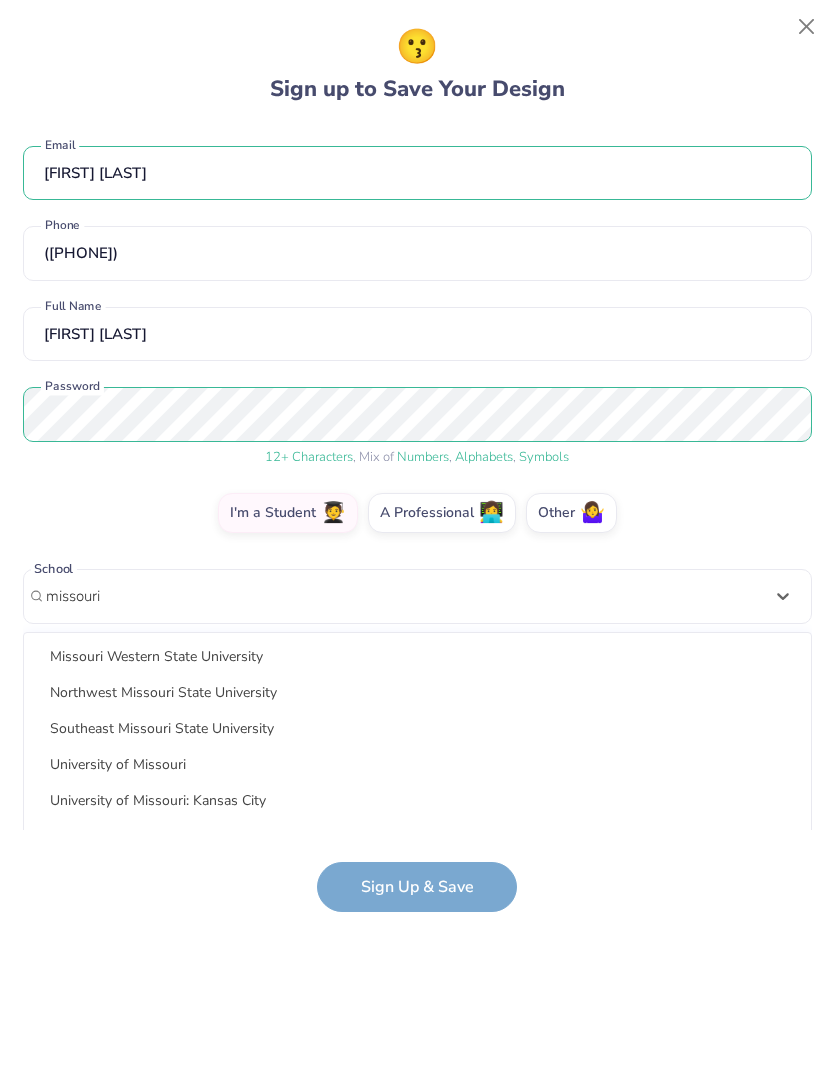 click on "University of Missouri" at bounding box center (417, 765) 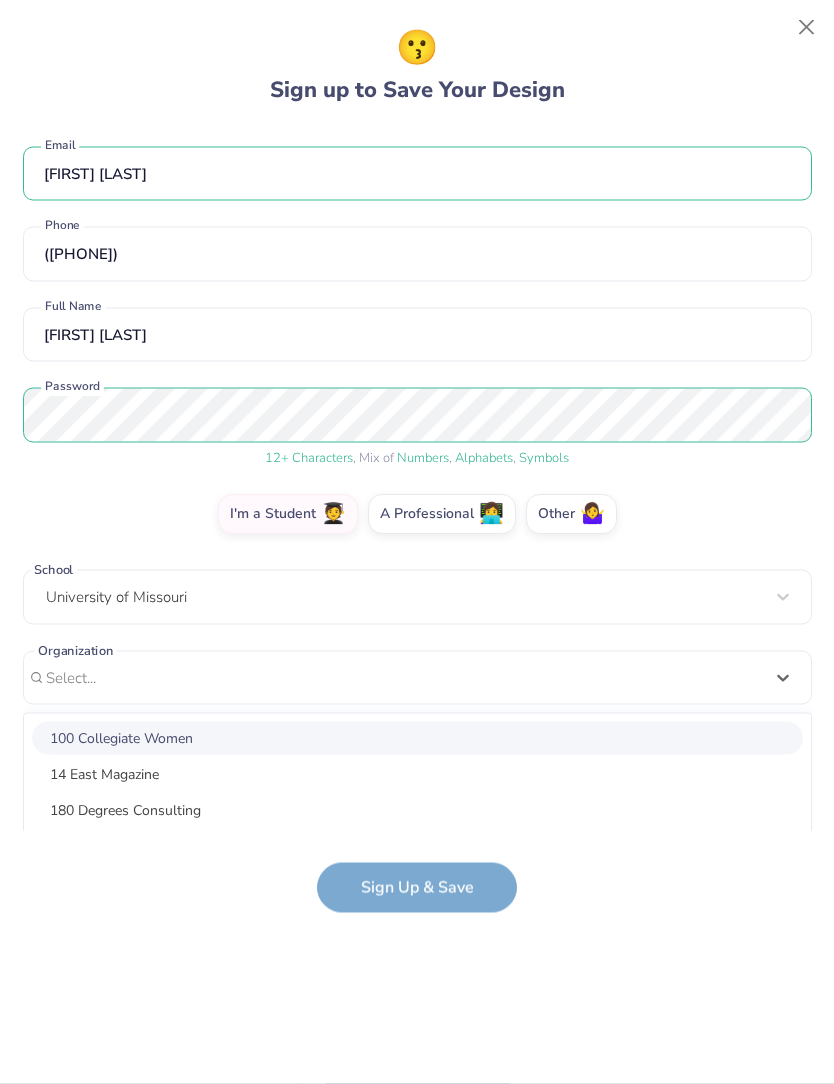 scroll, scrollTop: 183, scrollLeft: 0, axis: vertical 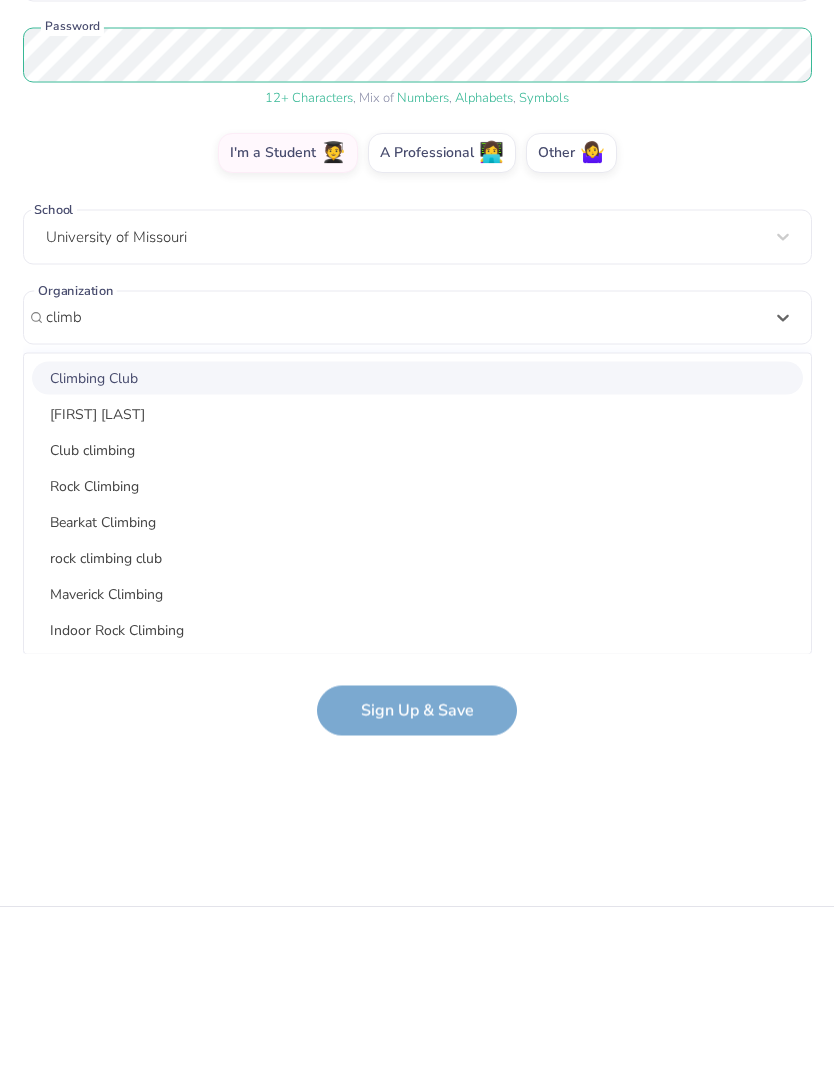 click on "Climbing Club" at bounding box center [417, 555] 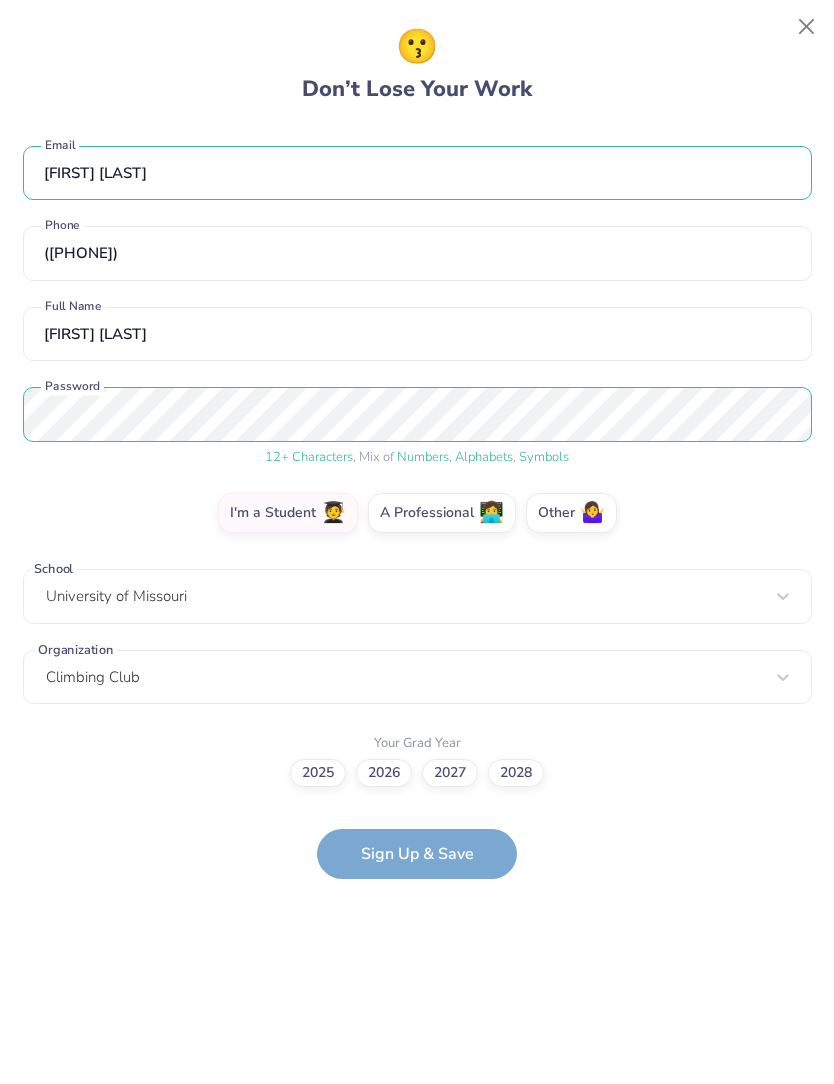 scroll, scrollTop: 0, scrollLeft: 0, axis: both 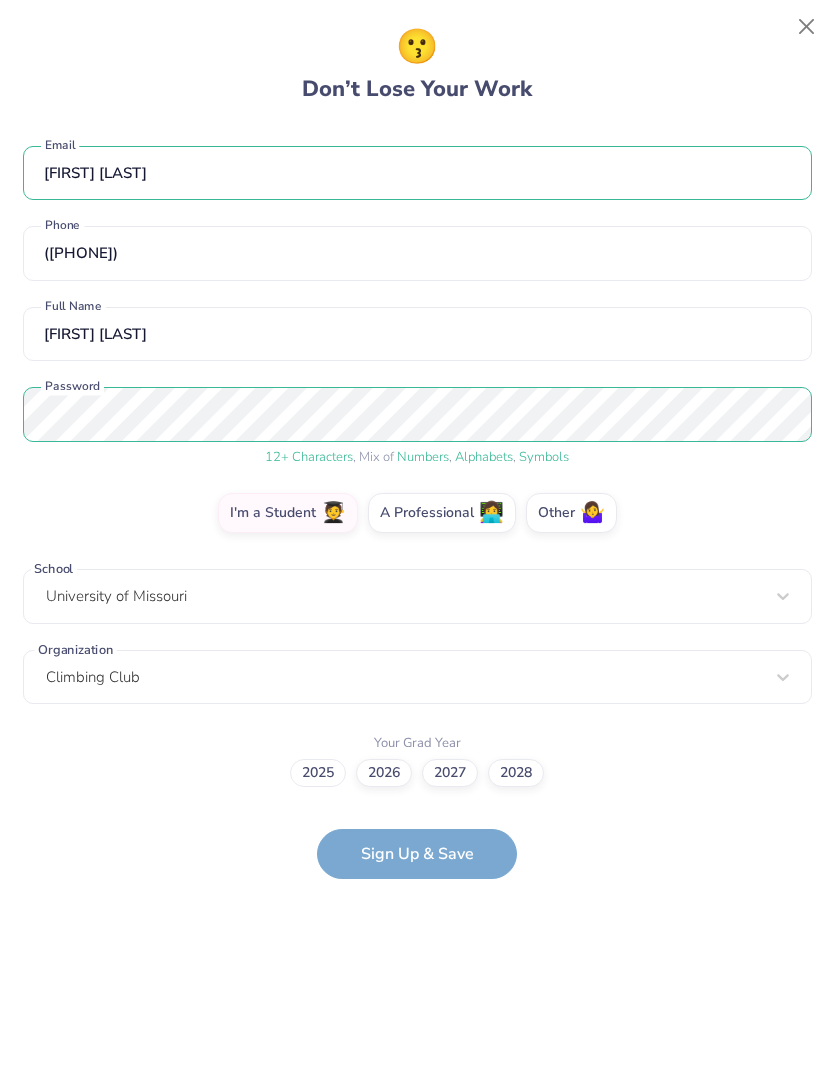 click on "2025" at bounding box center [318, 774] 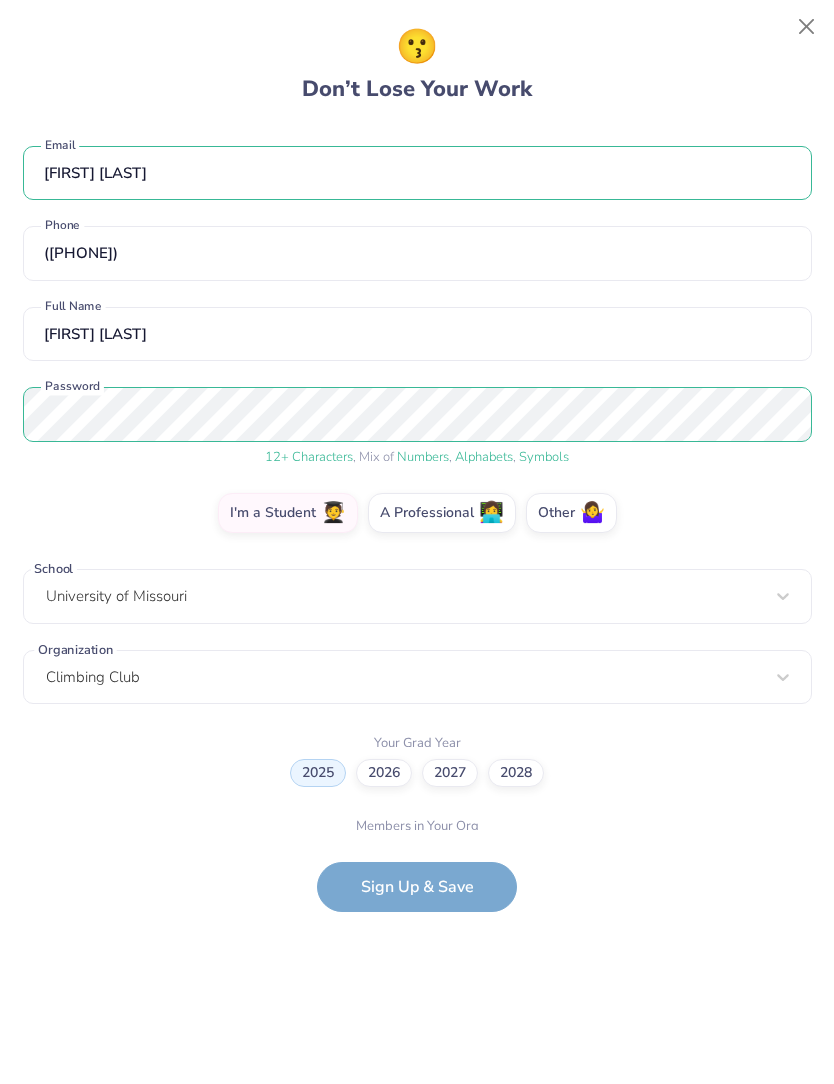 scroll, scrollTop: 0, scrollLeft: 0, axis: both 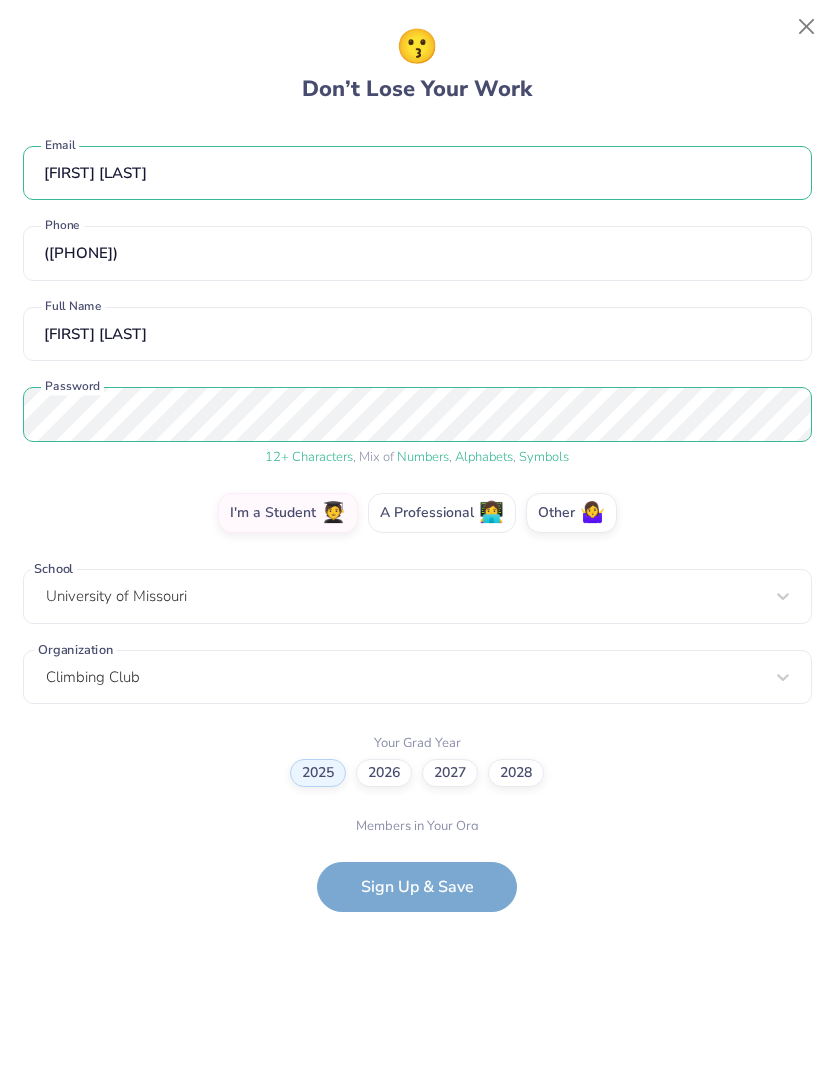 click on "A Professional 👩‍💻" at bounding box center [442, 514] 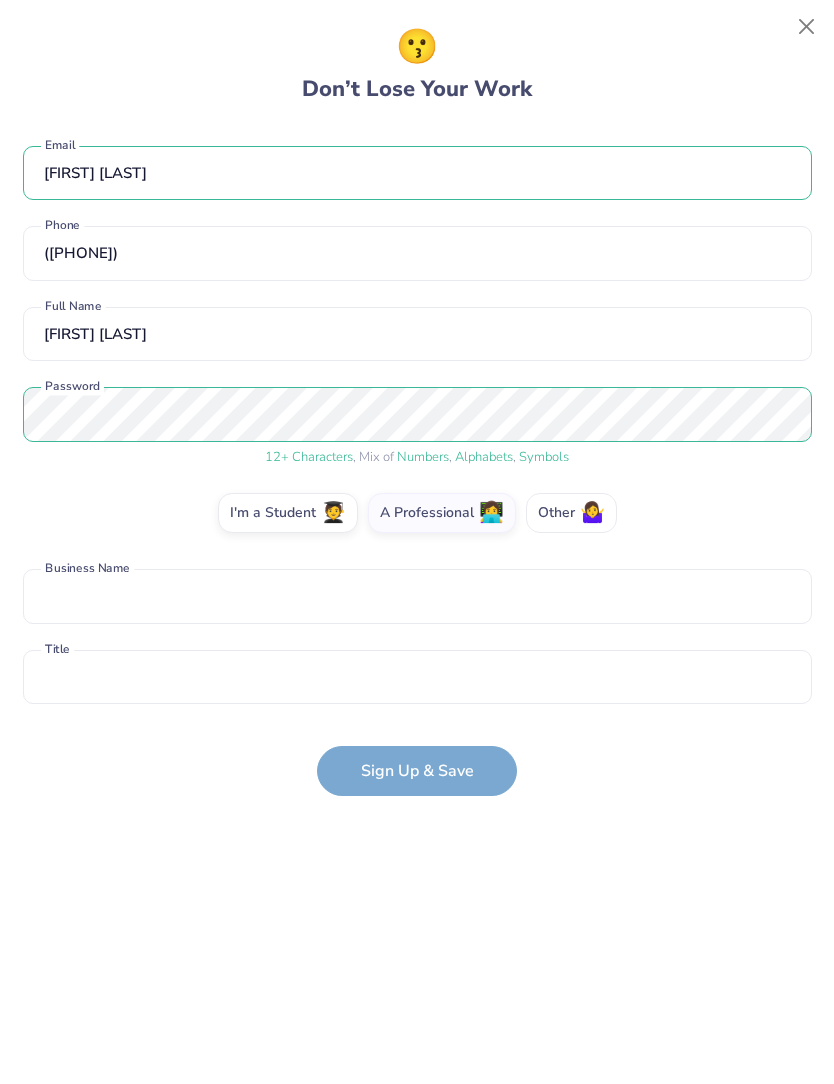 click on "Other 🤷‍♀️" at bounding box center [571, 514] 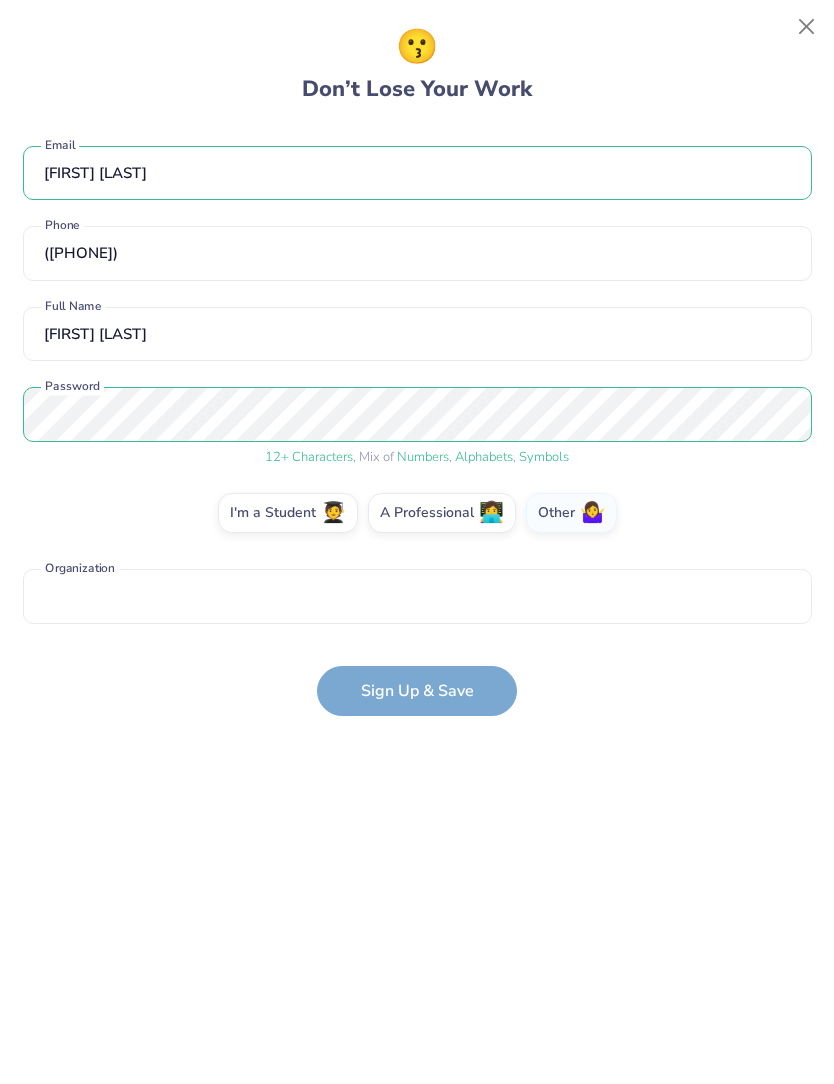click on "[FIRST] [LAST] Email [PHONE] Phone [FIRST] [LAST] Full Name 12 + Characters , Mix of   Numbers ,   Alphabets ,   Symbols Password I'm a Student 🧑‍🎓 A Professional 👩‍💻 Other 🤷‍♀️ Organization is a required field Organization Sign Up & Save" at bounding box center (417, 422) 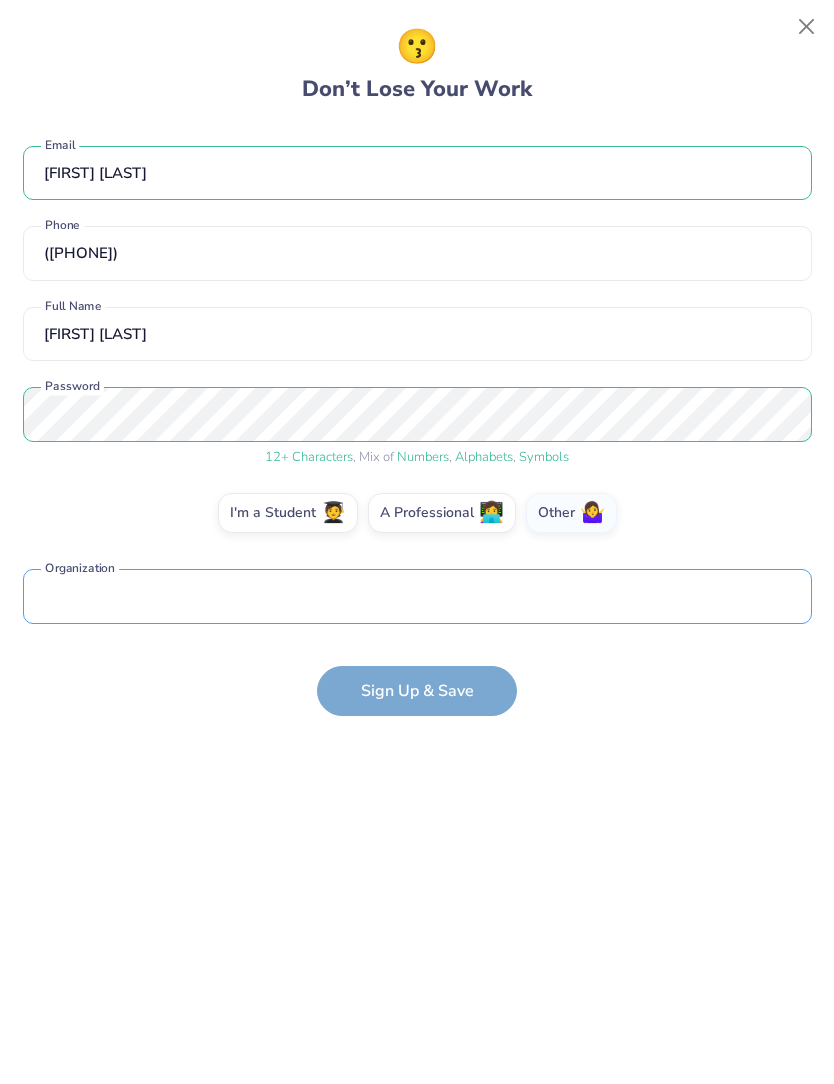click at bounding box center (417, 597) 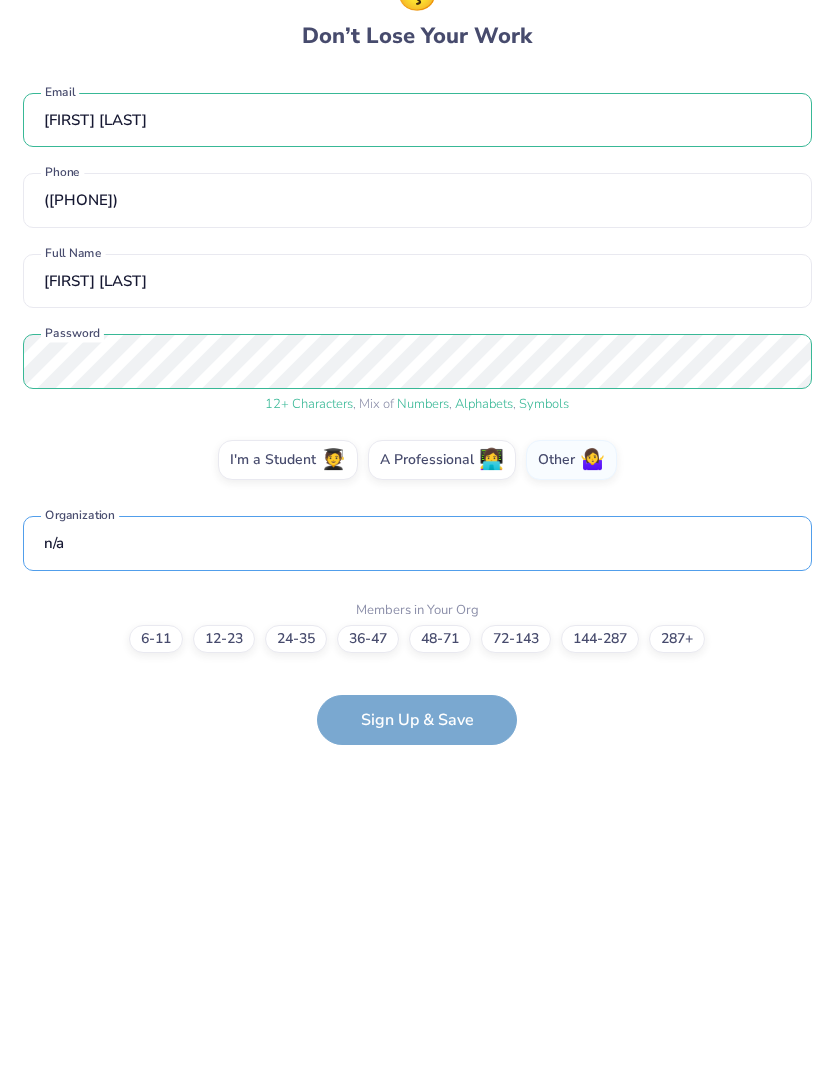 type on "n/a" 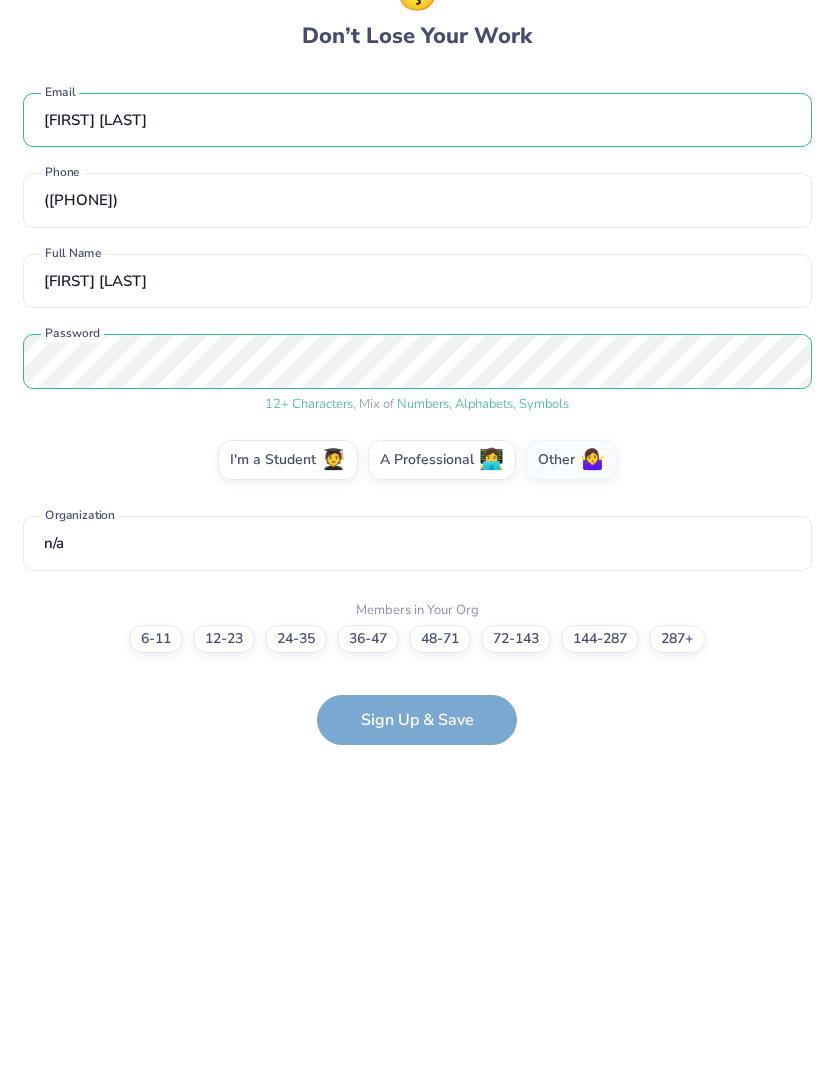 click on "[FIRST] [LAST] Email [PHONE] Phone [FIRST] [LAST] Full Name 12 + Characters , Mix of   Numbers ,   Alphabets ,   Symbols Password I'm a Student 🧑‍🎓 A Professional 👩‍💻 Other 🤷‍♀️ n/a Organization Members in Your Org 6-11 12-23 24-35 36-47 48-71 72-143 144-287 287+ Sign Up & Save" at bounding box center (417, 463) 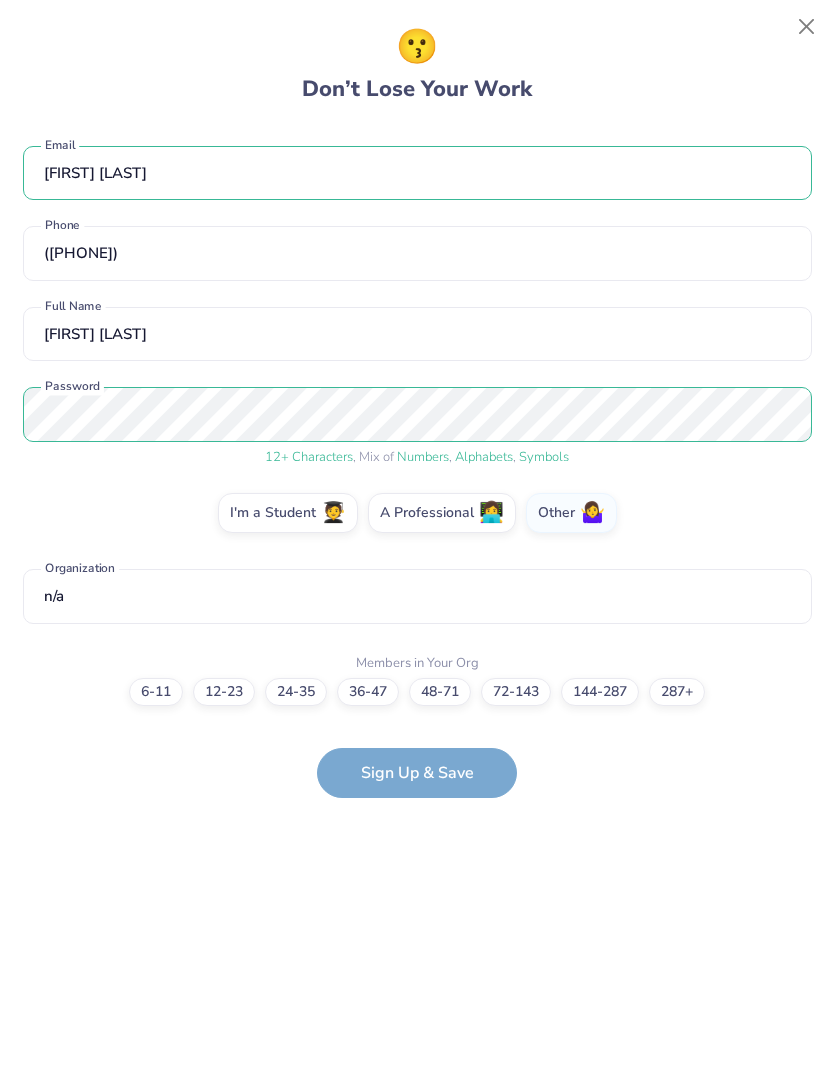 click on "[FIRST] [LAST] Email [PHONE] Phone [FIRST] [LAST] Full Name 12 + Characters , Mix of   Numbers ,   Alphabets ,   Symbols Password I'm a Student 🧑‍🎓 A Professional 👩‍💻 Other 🤷‍♀️ n/a Organization Members in Your Org 6-11 12-23 24-35 36-47 48-71 72-143 144-287 287+ Sign Up & Save" at bounding box center (417, 463) 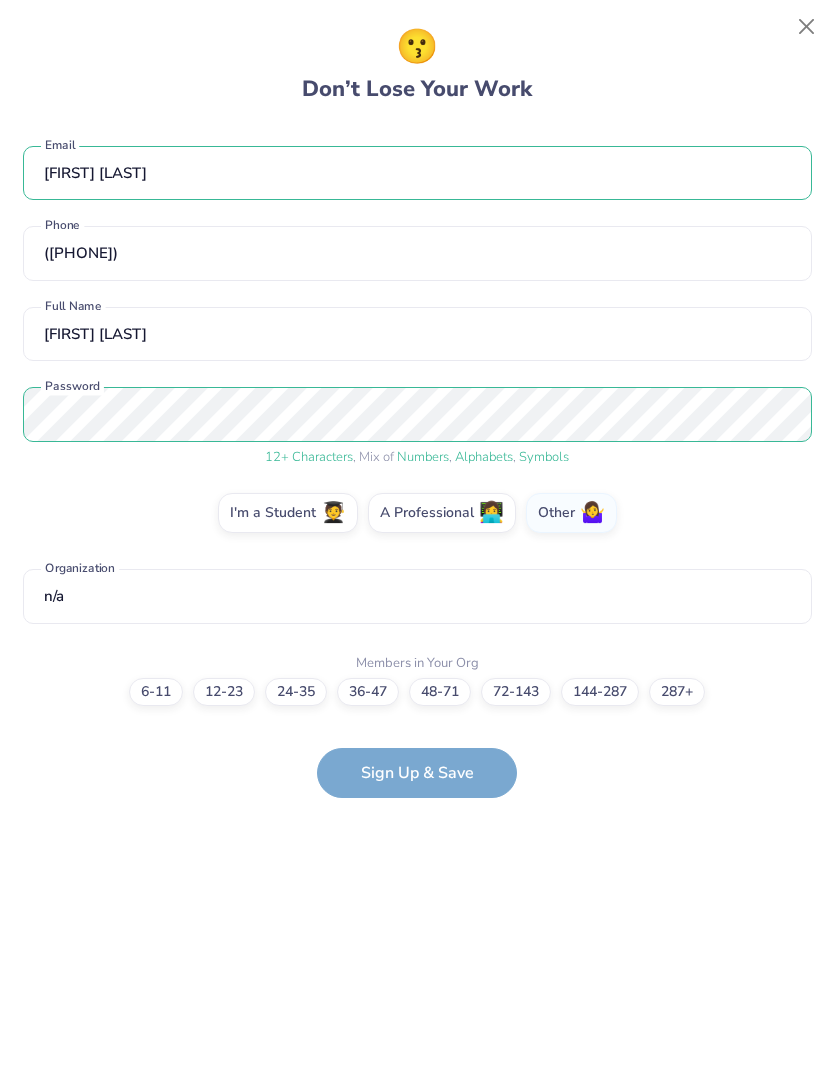 click on "[FIRST] [LAST] Email [PHONE] Phone [FIRST] [LAST] Full Name 12 + Characters , Mix of   Numbers ,   Alphabets ,   Symbols Password I'm a Student 🧑‍🎓 A Professional 👩‍💻 Other 🤷‍♀️ n/a Organization Members in Your Org 6-11 12-23 24-35 36-47 48-71 72-143 144-287 287+ Sign Up & Save" at bounding box center (417, 463) 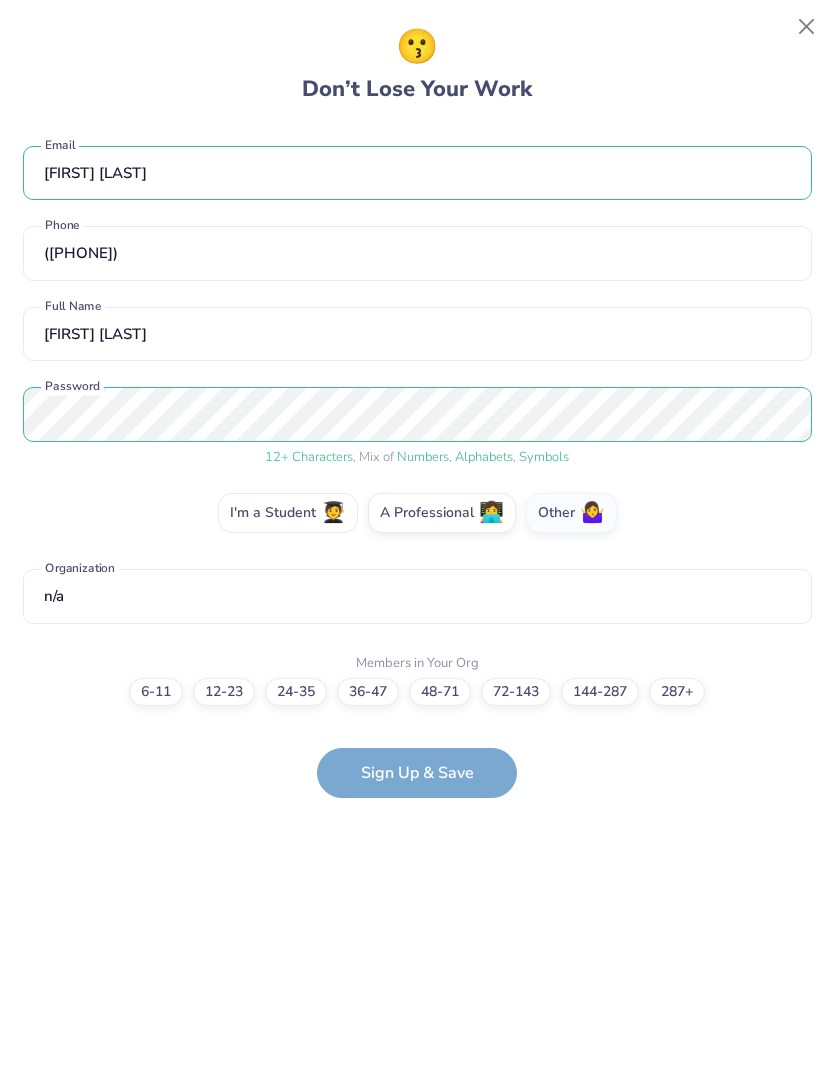 click on "I'm a Student 🧑‍🎓" at bounding box center [288, 514] 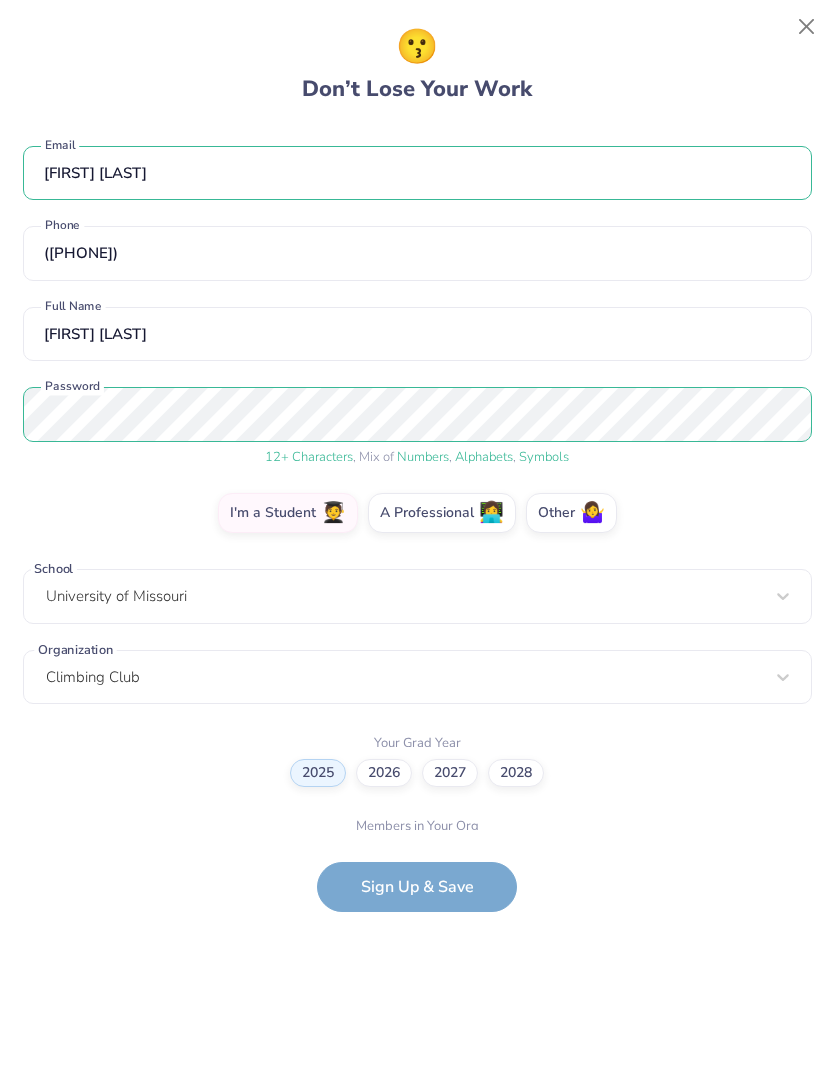 click on "[FIRST] [LAST] Email [PHONE] Phone [FIRST] [LAST] Full Name 12 + Characters , Mix of   Numbers ,   Alphabets ,   Symbols Password I'm a Student 🧑‍🎓 A Professional 👩‍💻 Other 🤷‍♀️ School University of Missouri Organization Climbing Club Your Grad Year 2025 2026 2027 2028 Members in Your Org 6-11 12-23 24-35 36-47 48-71 72-143 144-287 287+ Sign Up & Save" at bounding box center (417, 520) 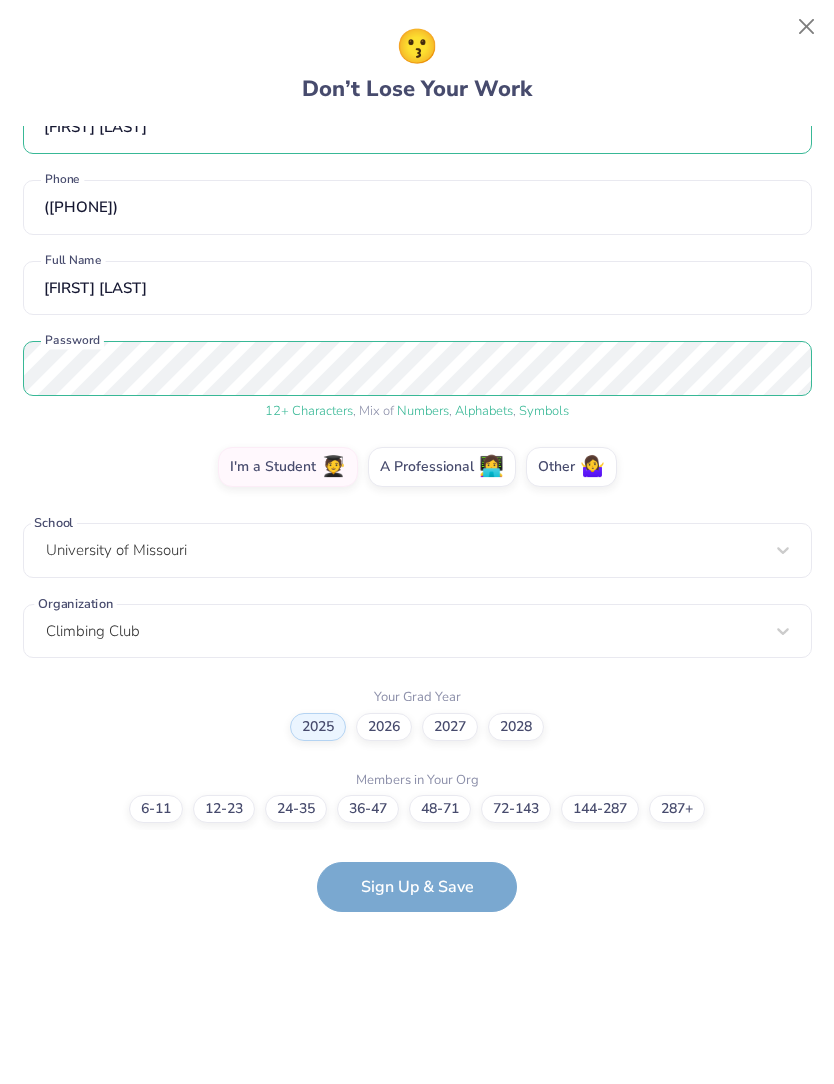 scroll, scrollTop: 45, scrollLeft: 0, axis: vertical 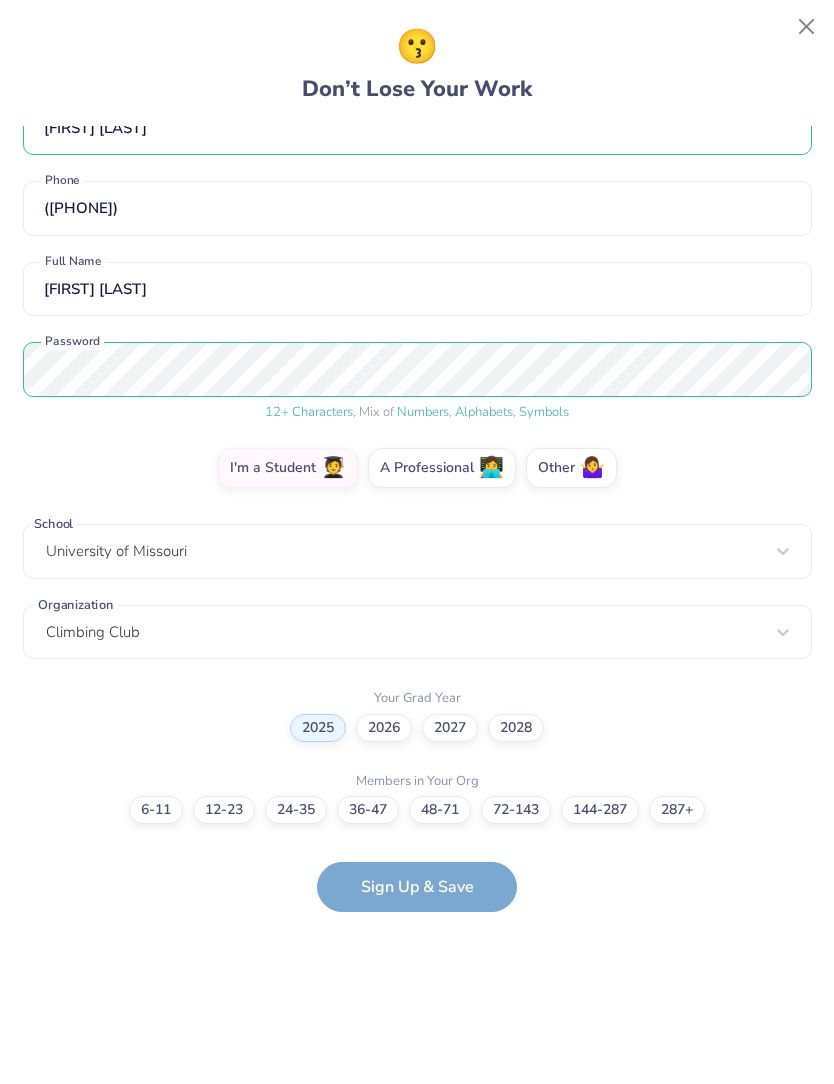 click on "6-11 12-23 24-35 36-47 48-71 72-143 144-287 287+" at bounding box center [417, 811] 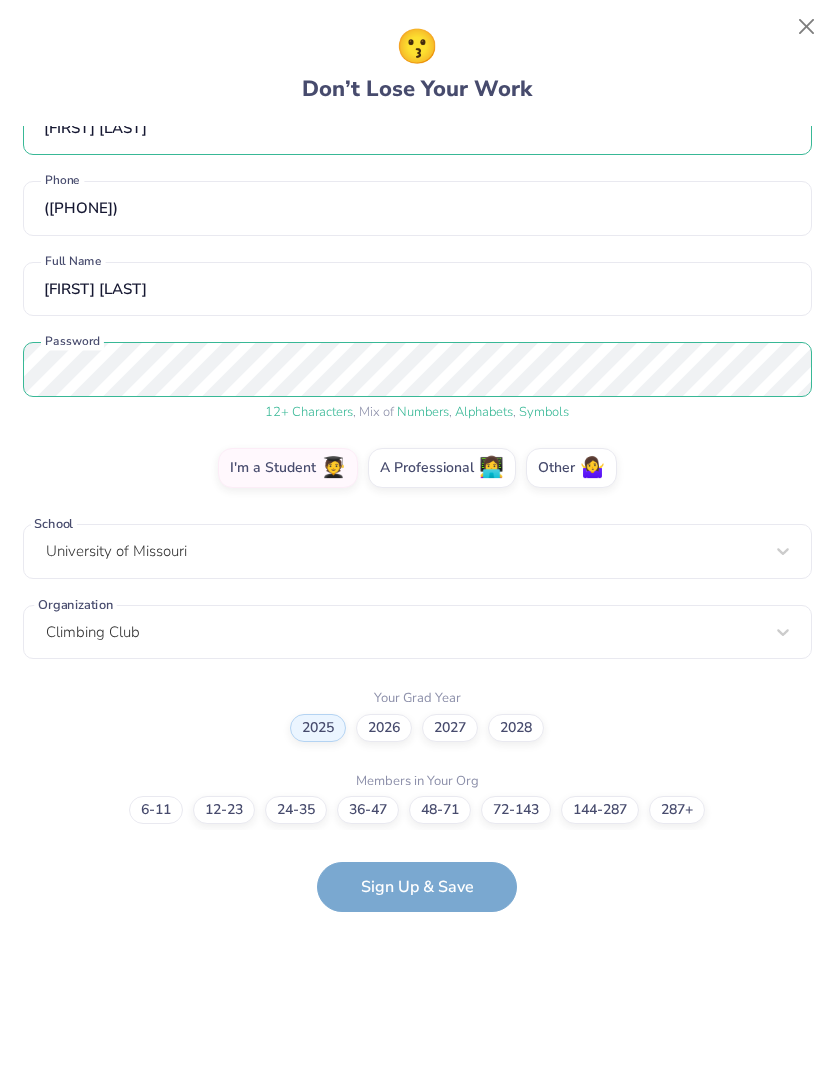 click on "6-11" at bounding box center [156, 811] 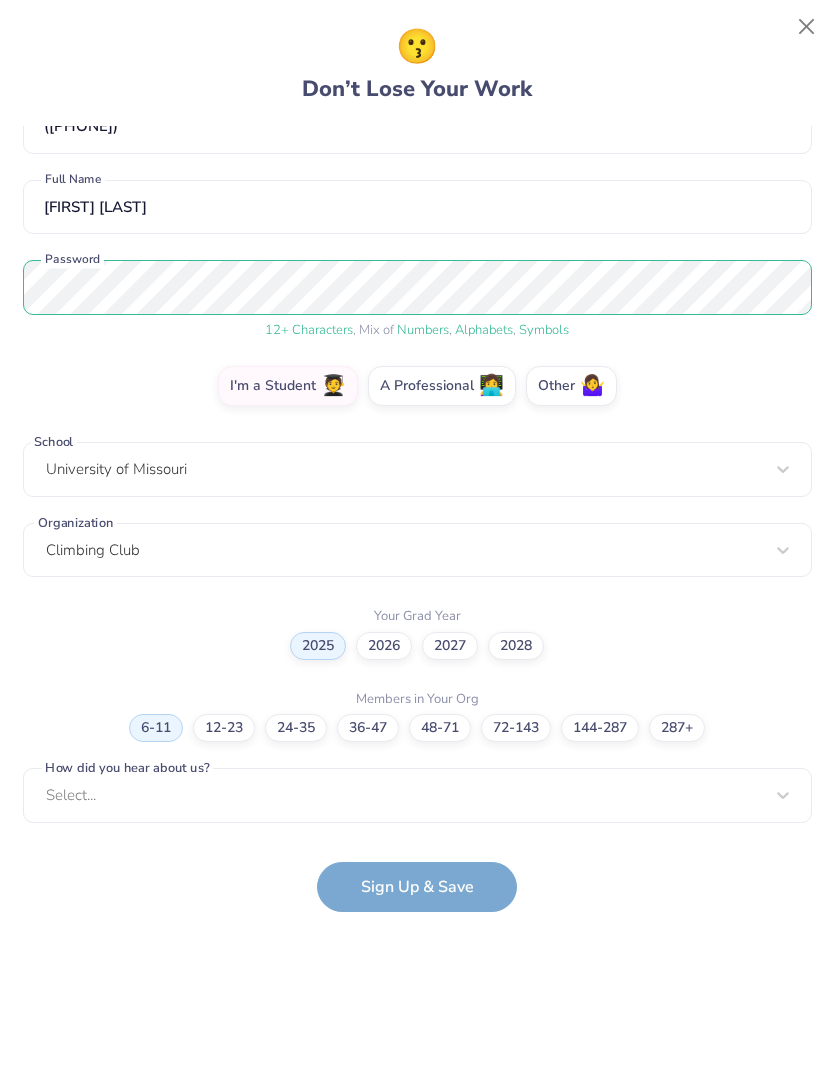 scroll, scrollTop: 126, scrollLeft: 0, axis: vertical 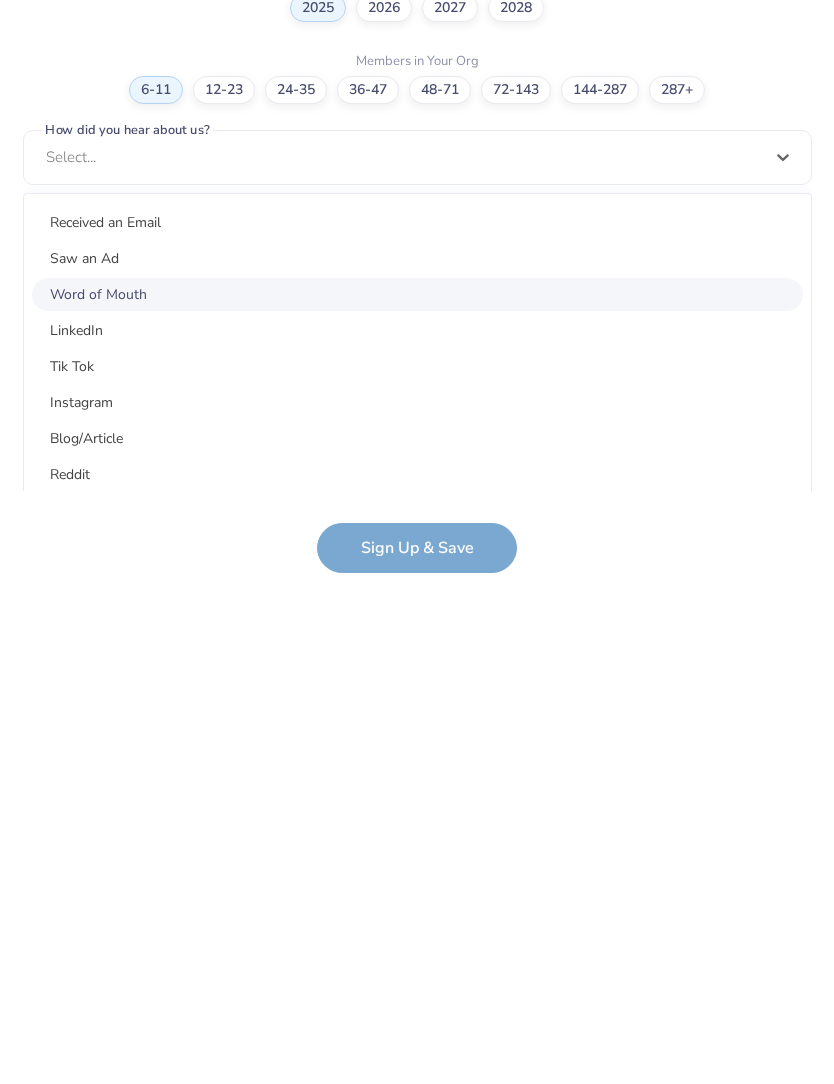 click on "Word of Mouth" at bounding box center (417, 634) 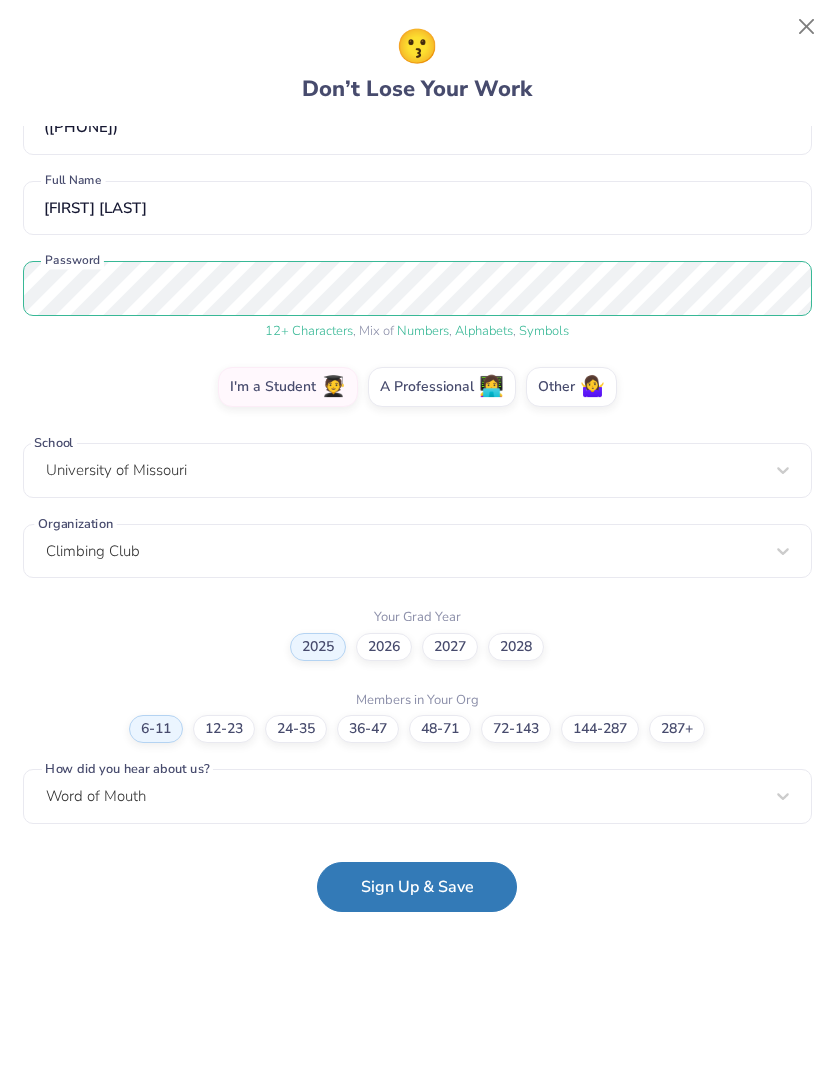 click on "Sign Up & Save" at bounding box center (417, 888) 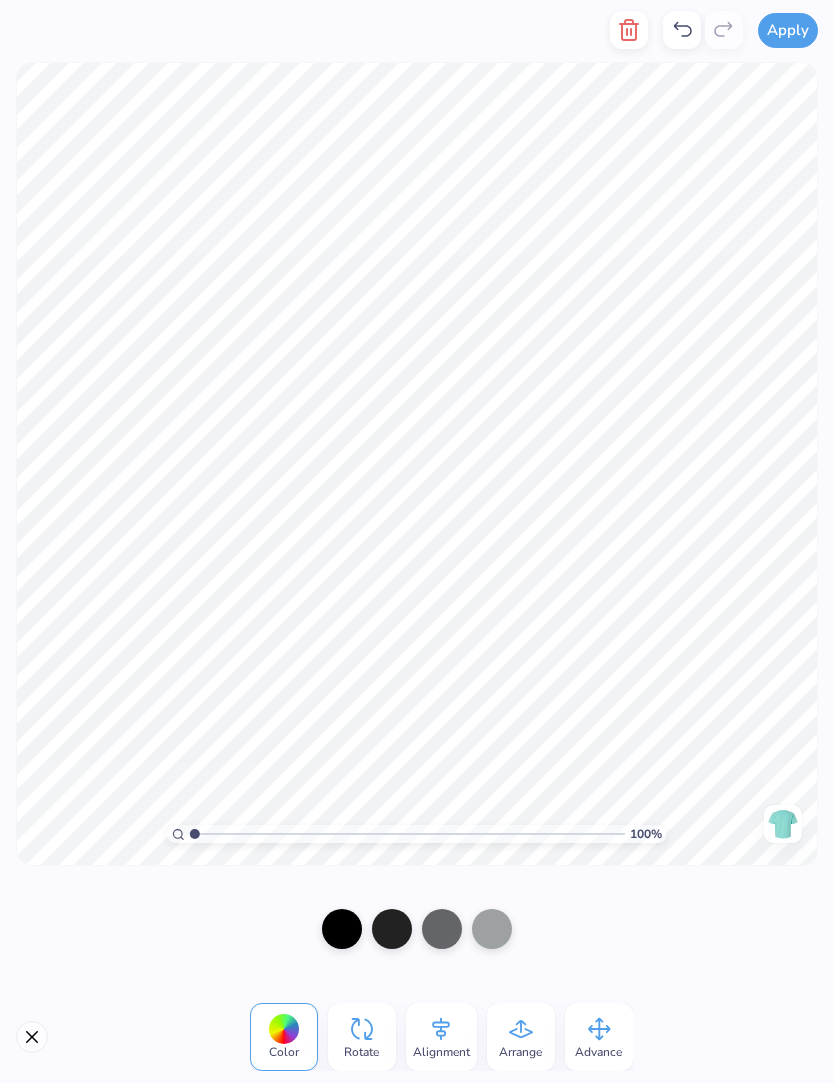 click at bounding box center [32, 1038] 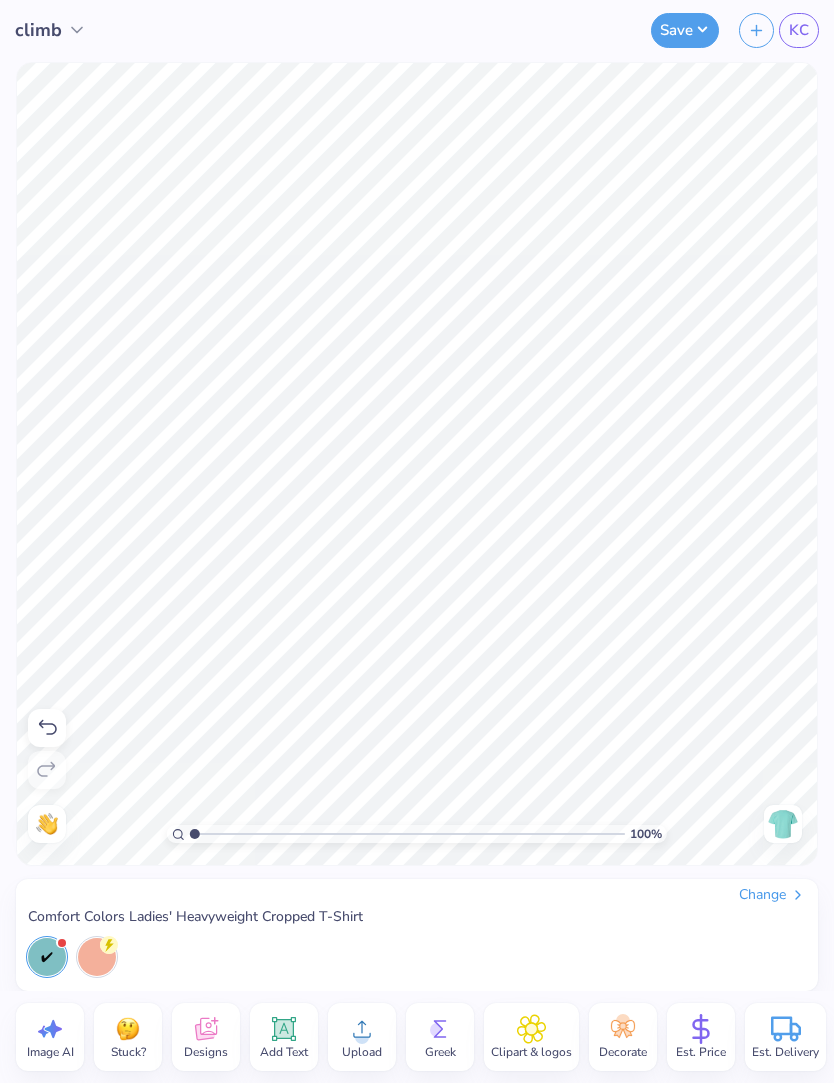click on "Upload" at bounding box center (362, 1053) 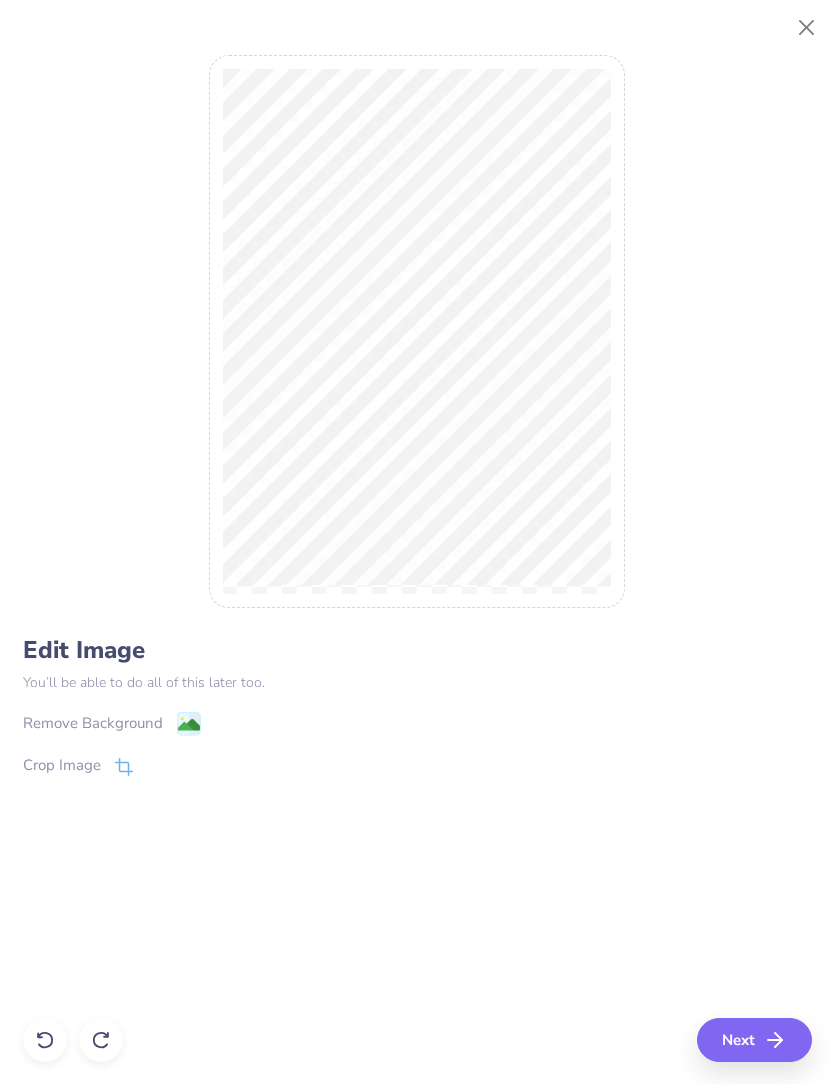 click 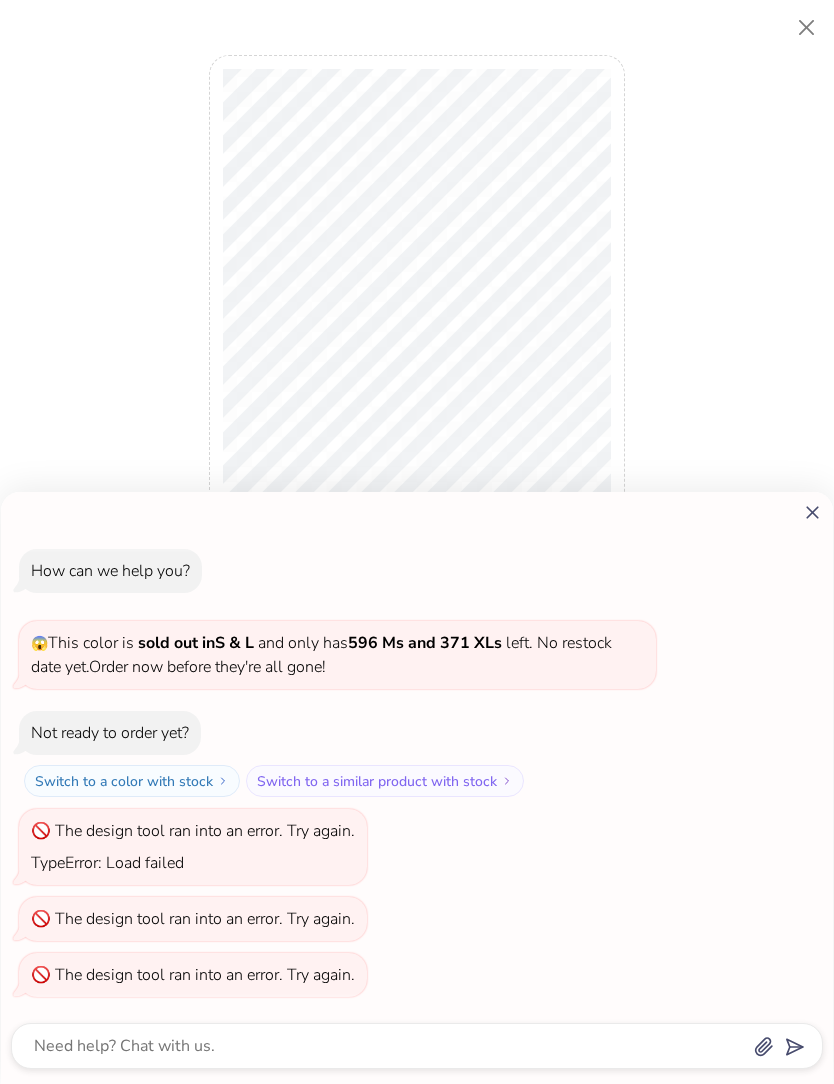 click at bounding box center (417, 512) 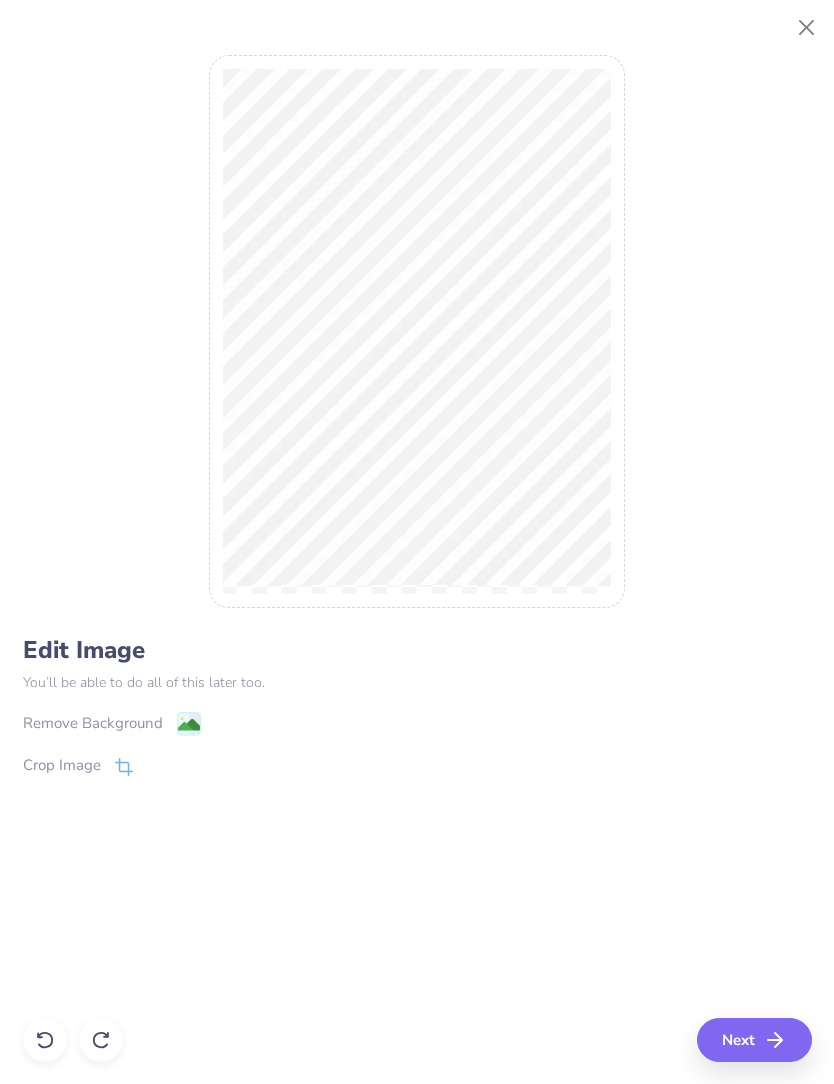 click 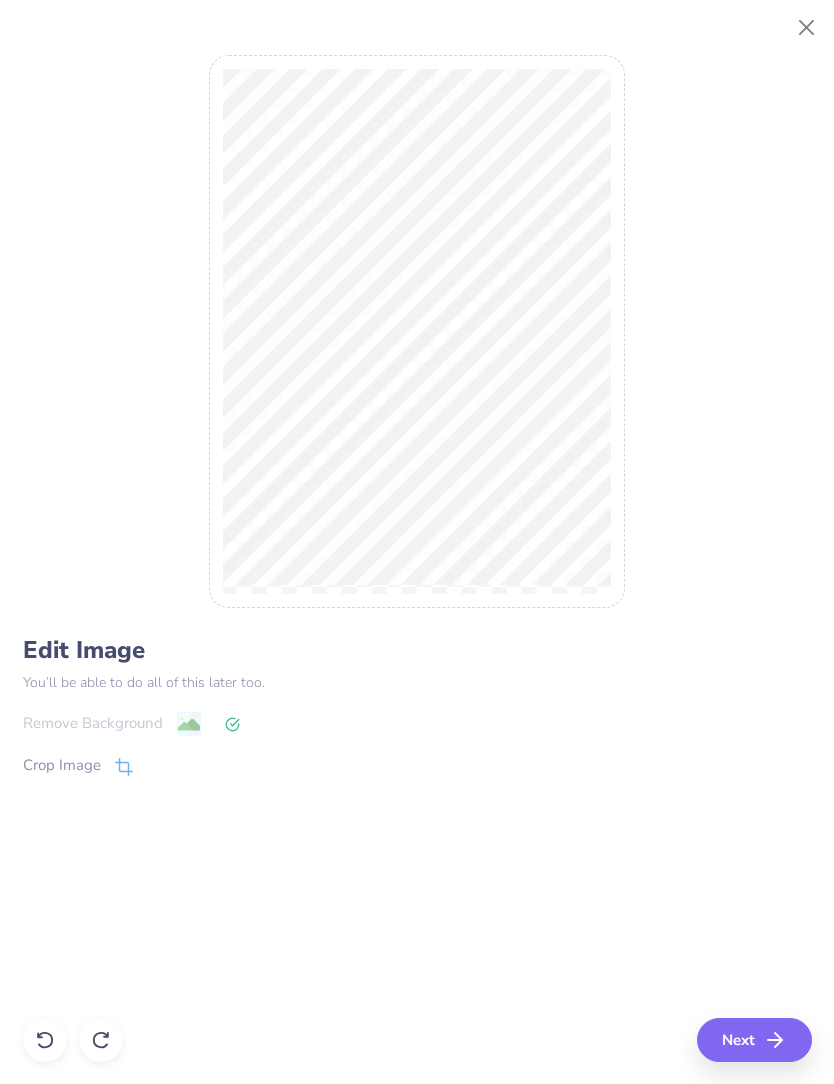 click 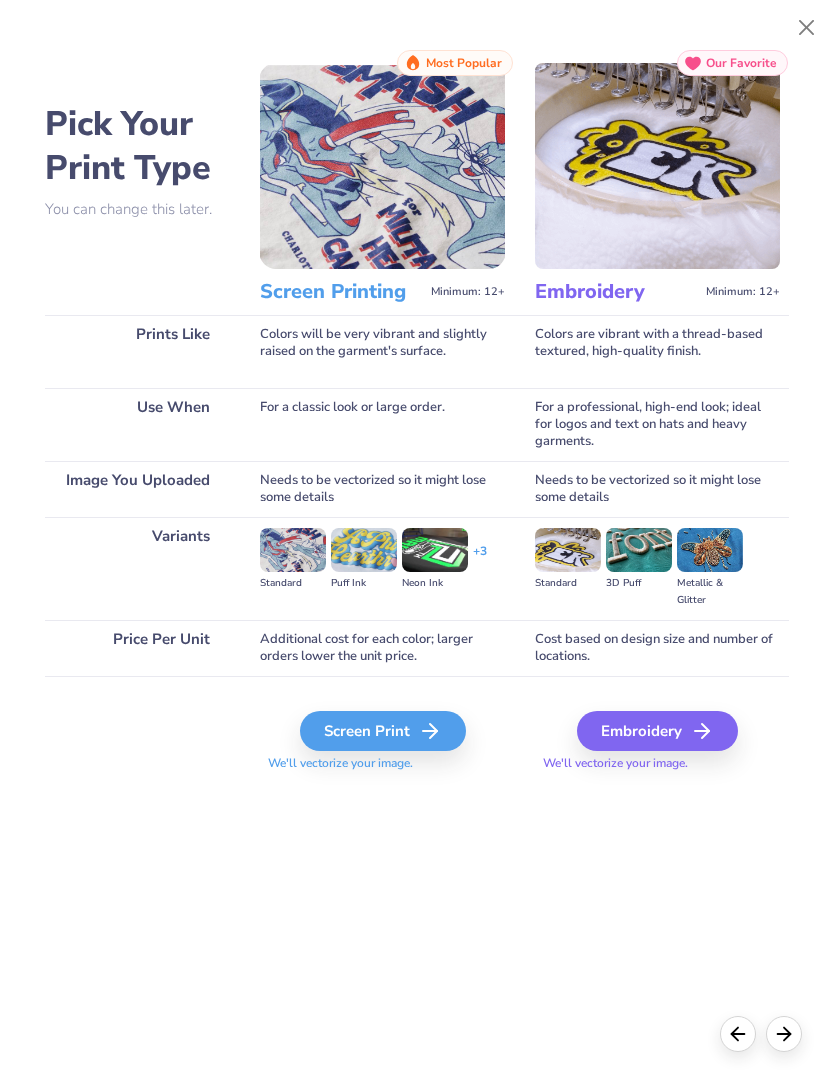 click on "Screen Print" at bounding box center (383, 731) 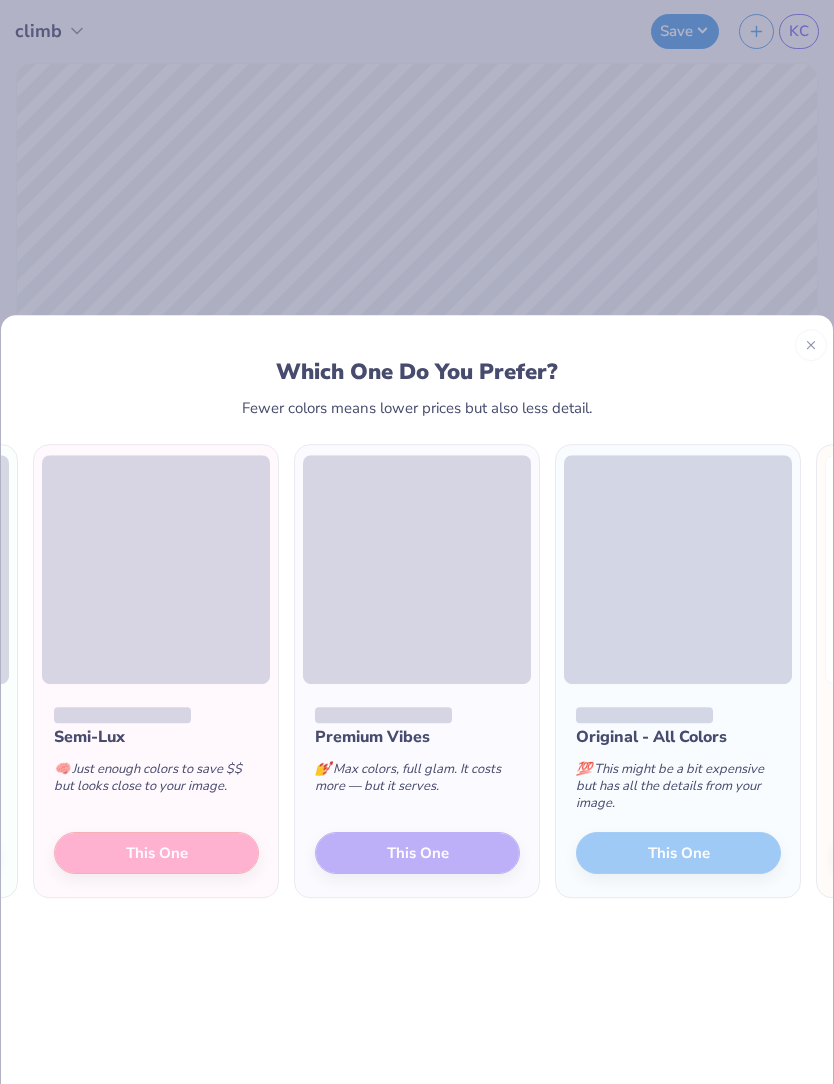 click on "Semi-Lux 🧠   Just enough colors to save $$ but looks close to your image. This One" at bounding box center (156, 791) 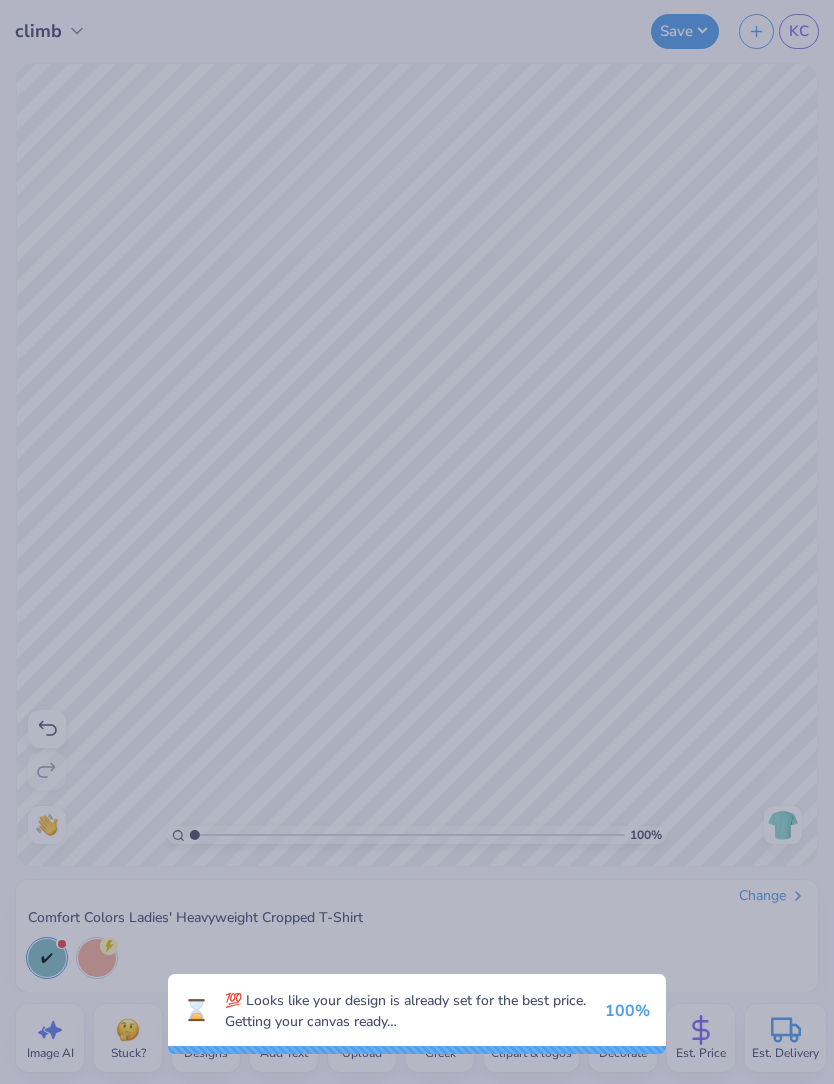 click on "100 %" at bounding box center [627, 1011] 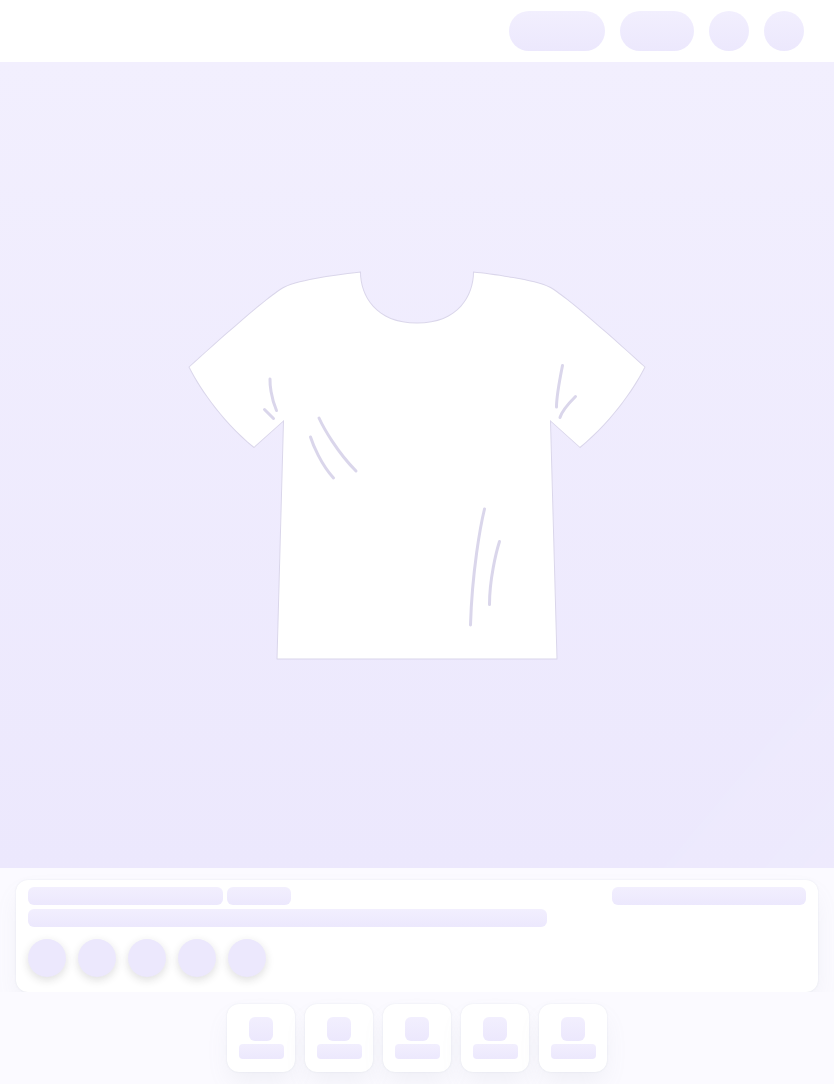 scroll, scrollTop: 0, scrollLeft: 0, axis: both 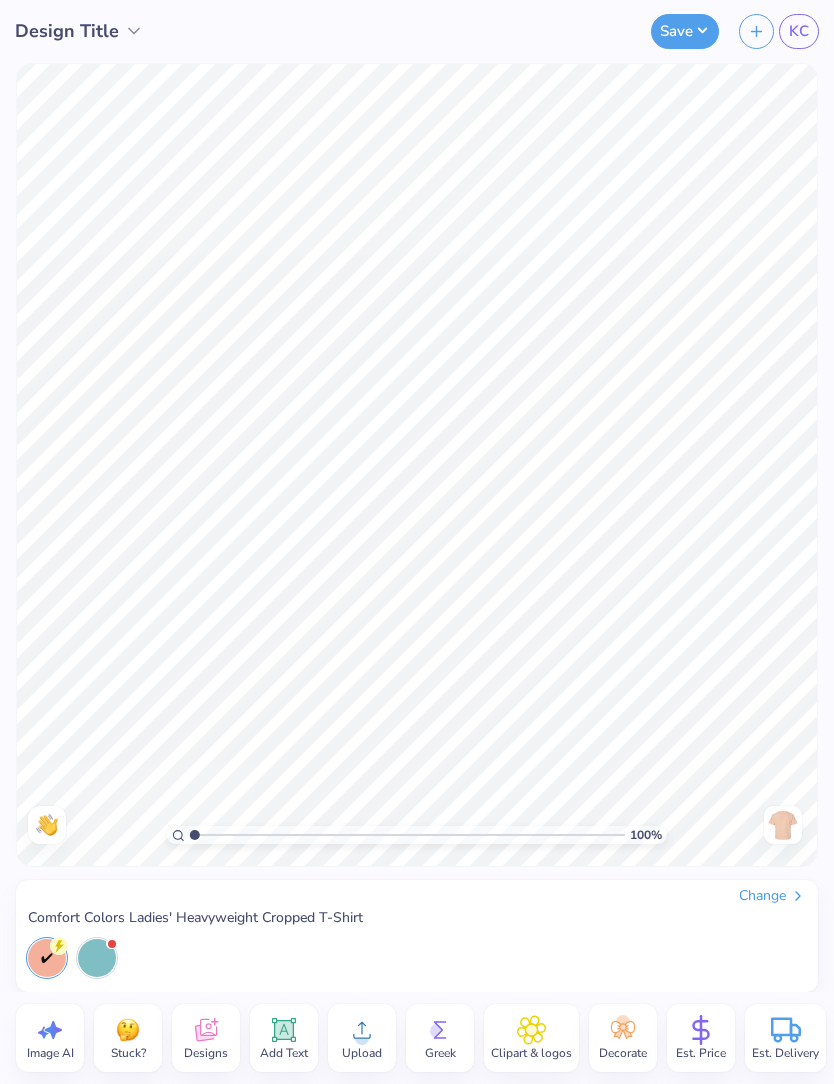 click 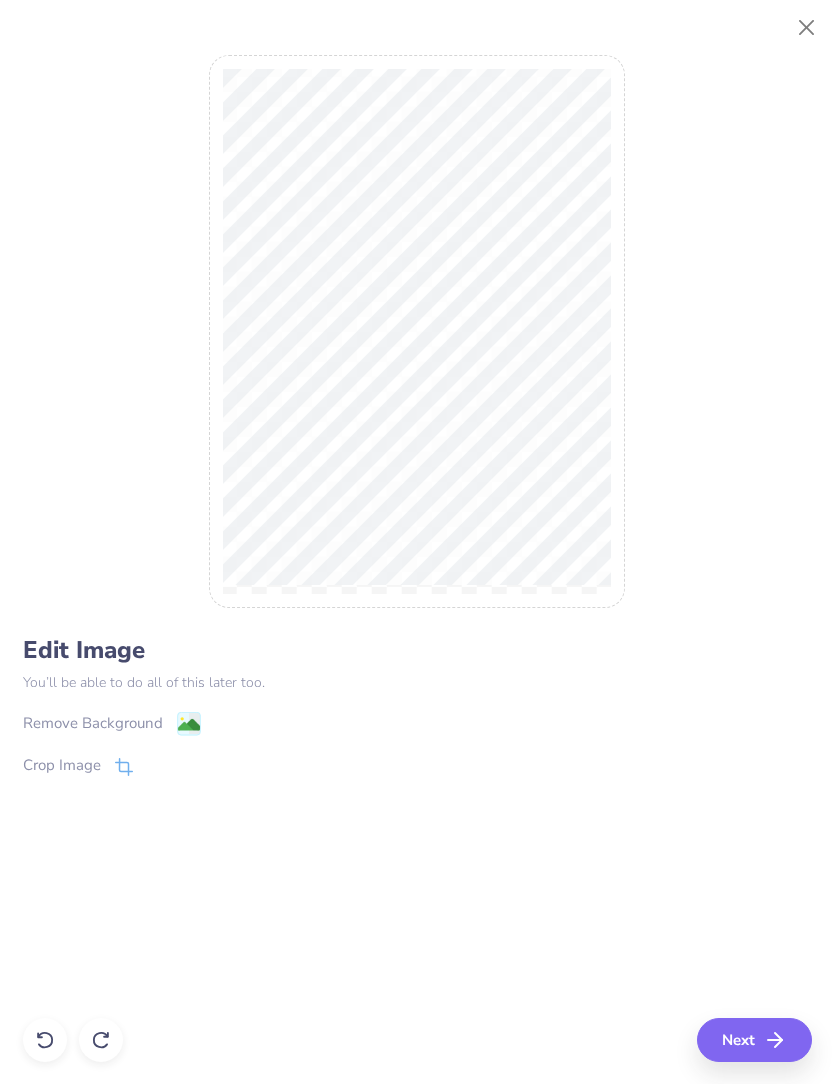 click on "Remove Background" at bounding box center [93, 723] 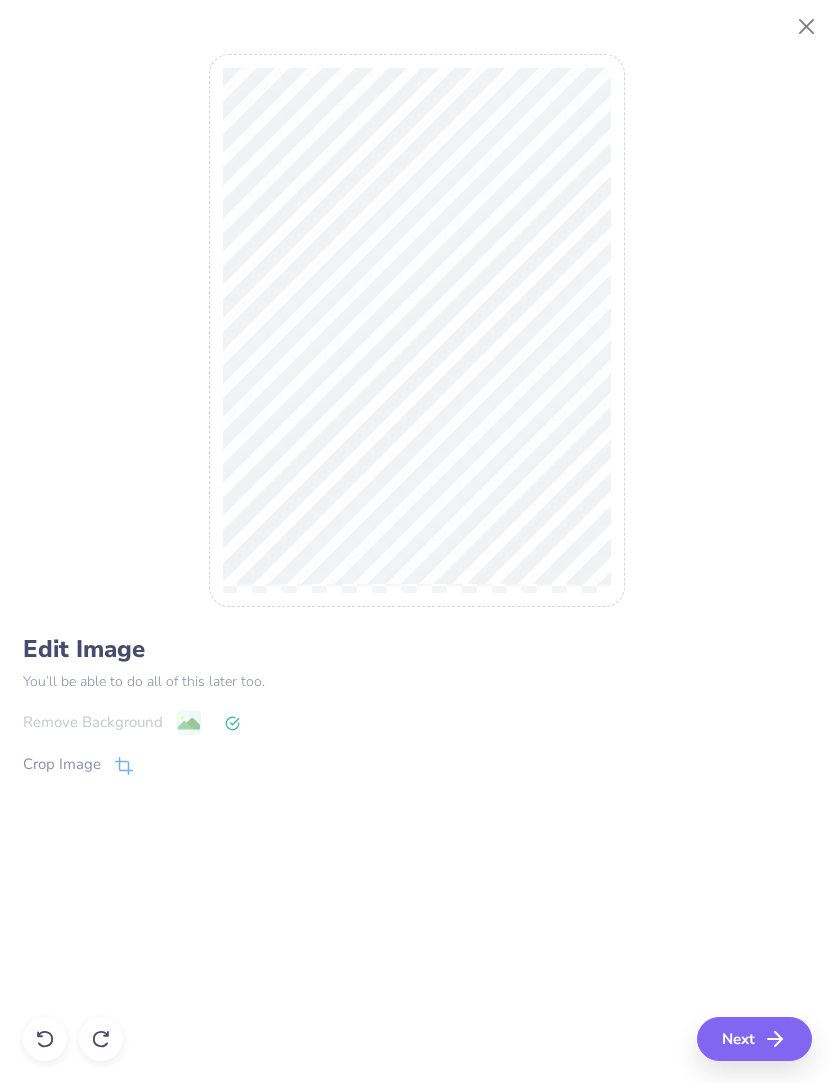 click 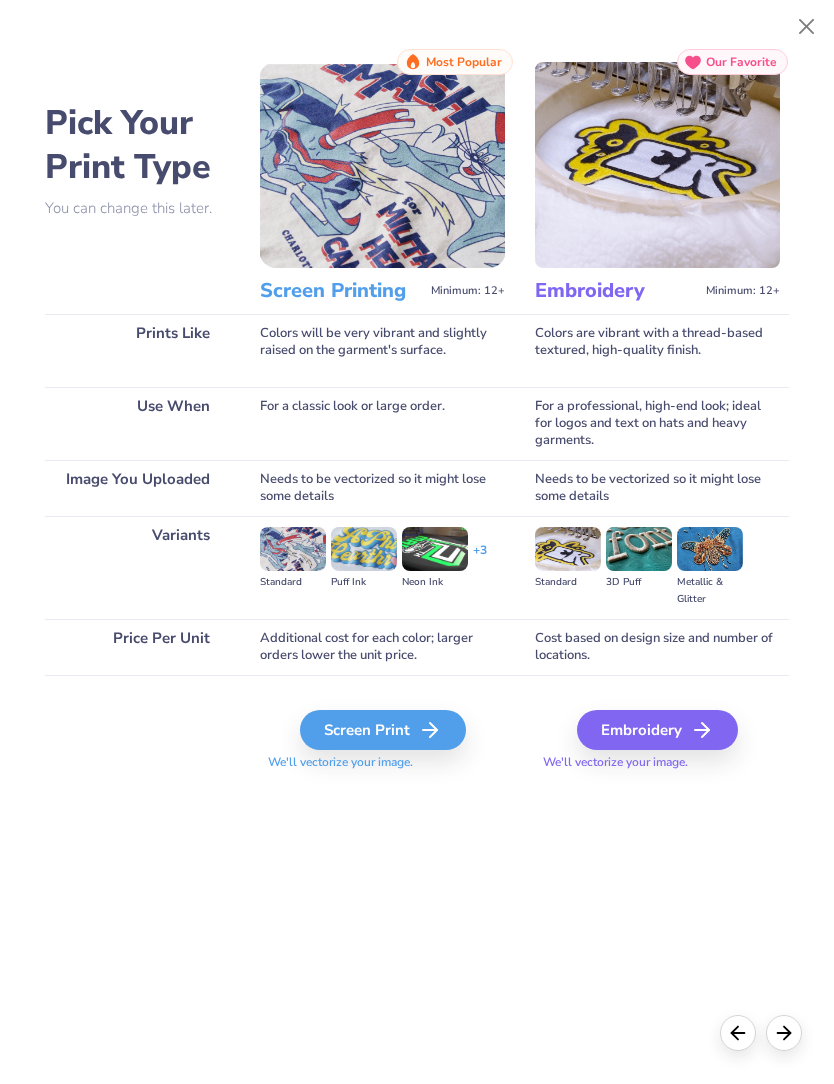 click 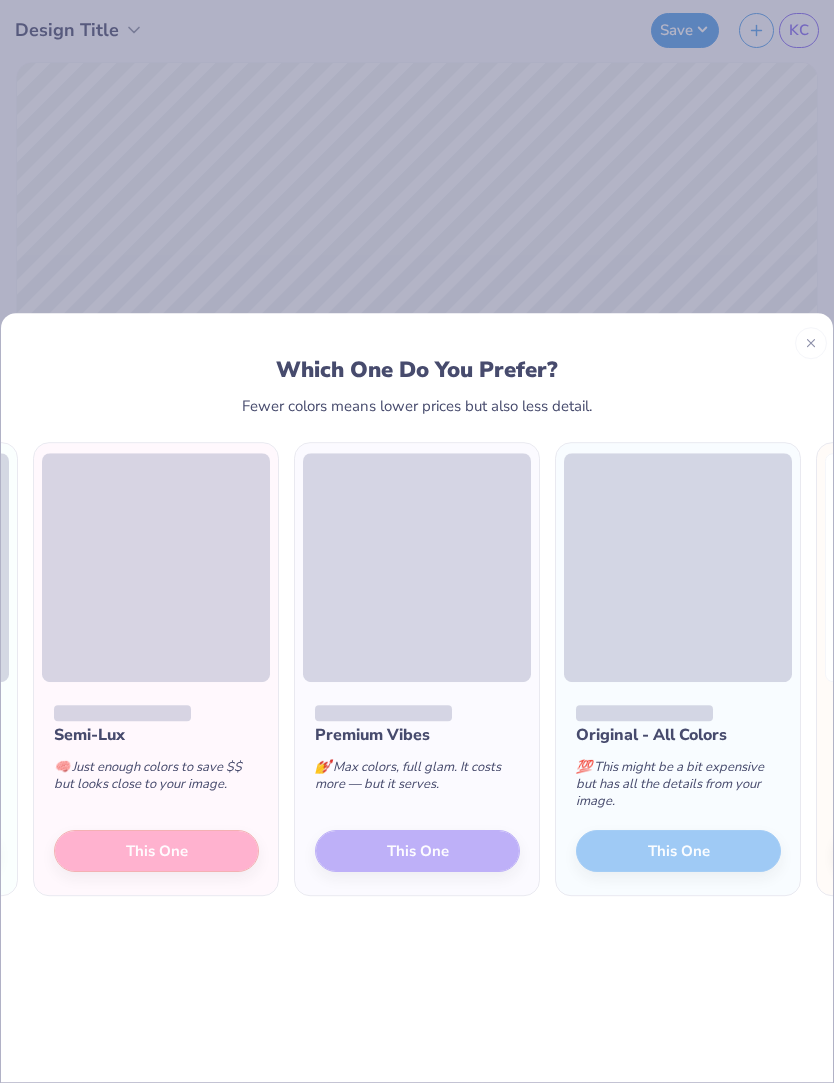 click on "Semi-Lux 🧠   Just enough colors to save $$ but looks close to your image. This One" at bounding box center [156, 790] 